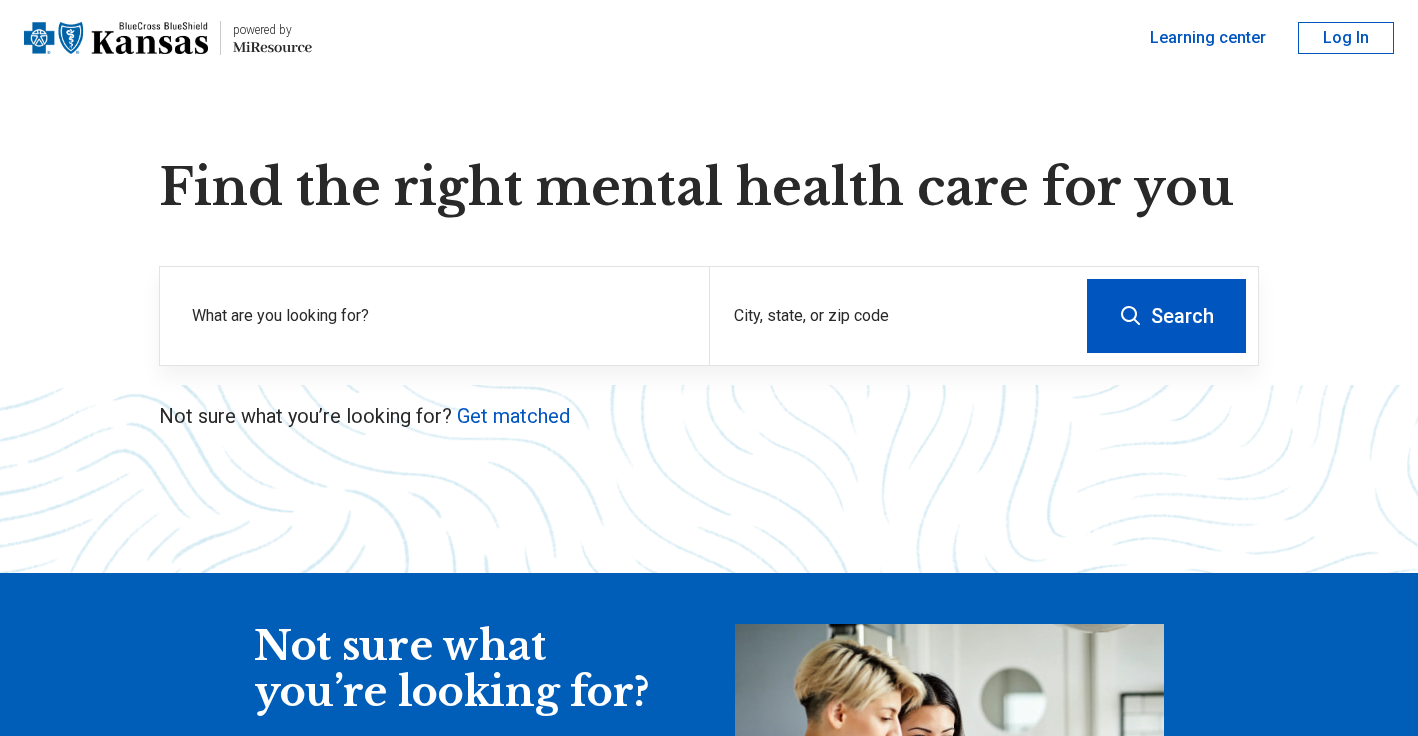 scroll, scrollTop: 51, scrollLeft: 0, axis: vertical 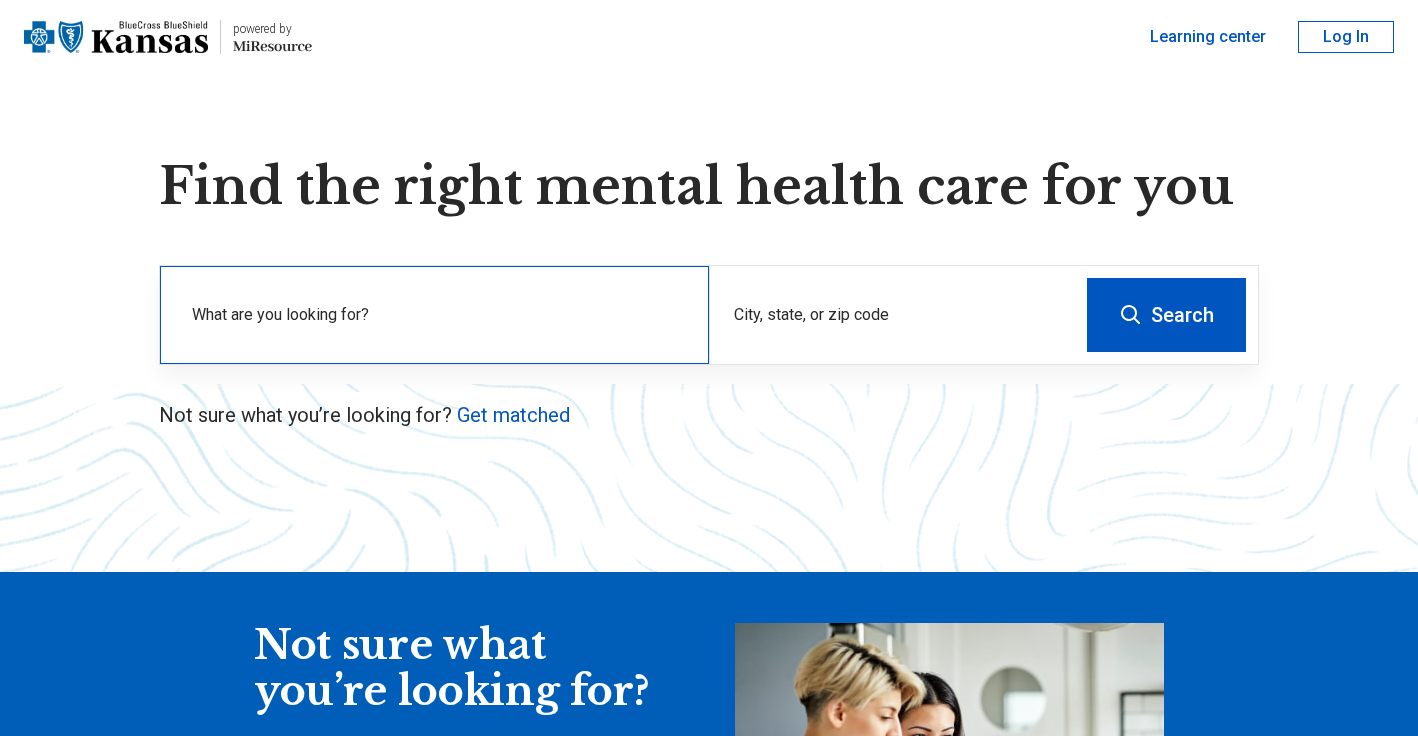 click on "What are you looking for?" at bounding box center (438, 315) 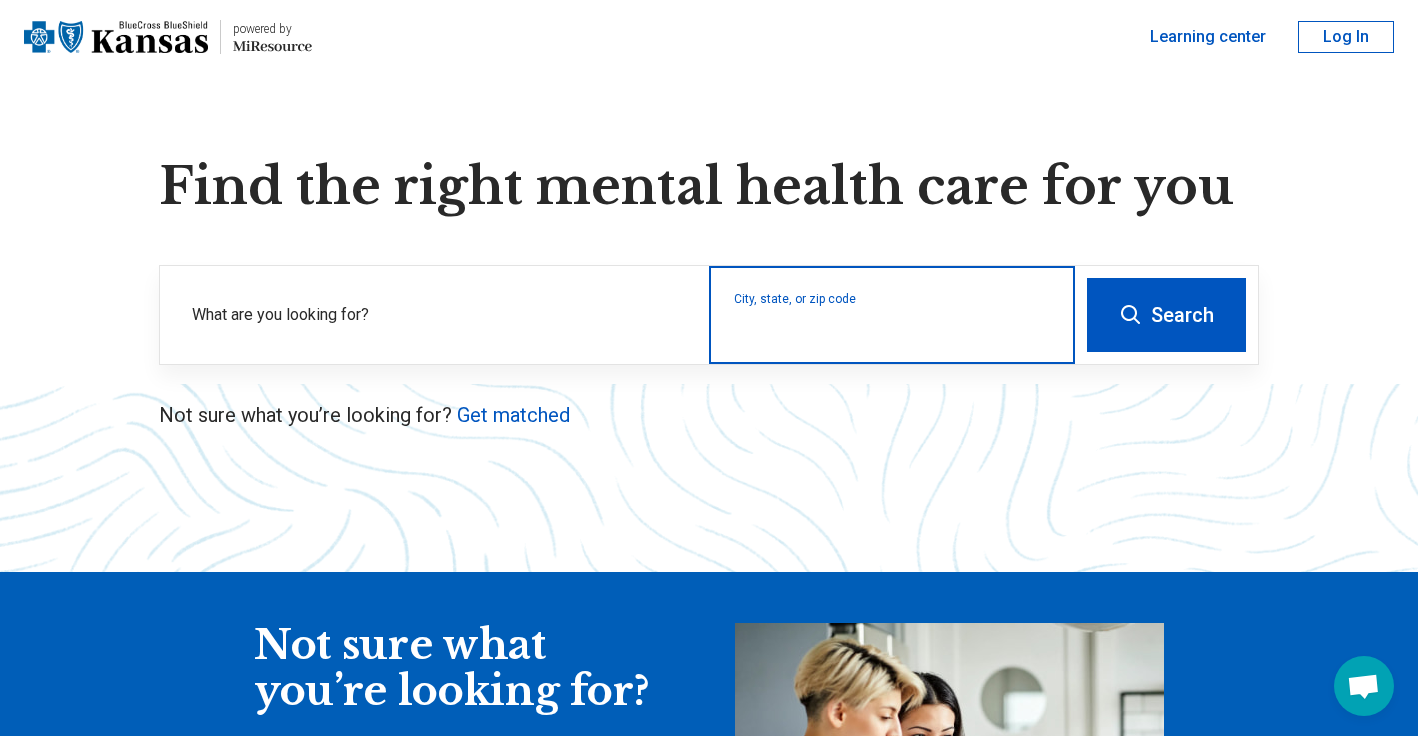 click on "City, state, or zip code" at bounding box center (892, 328) 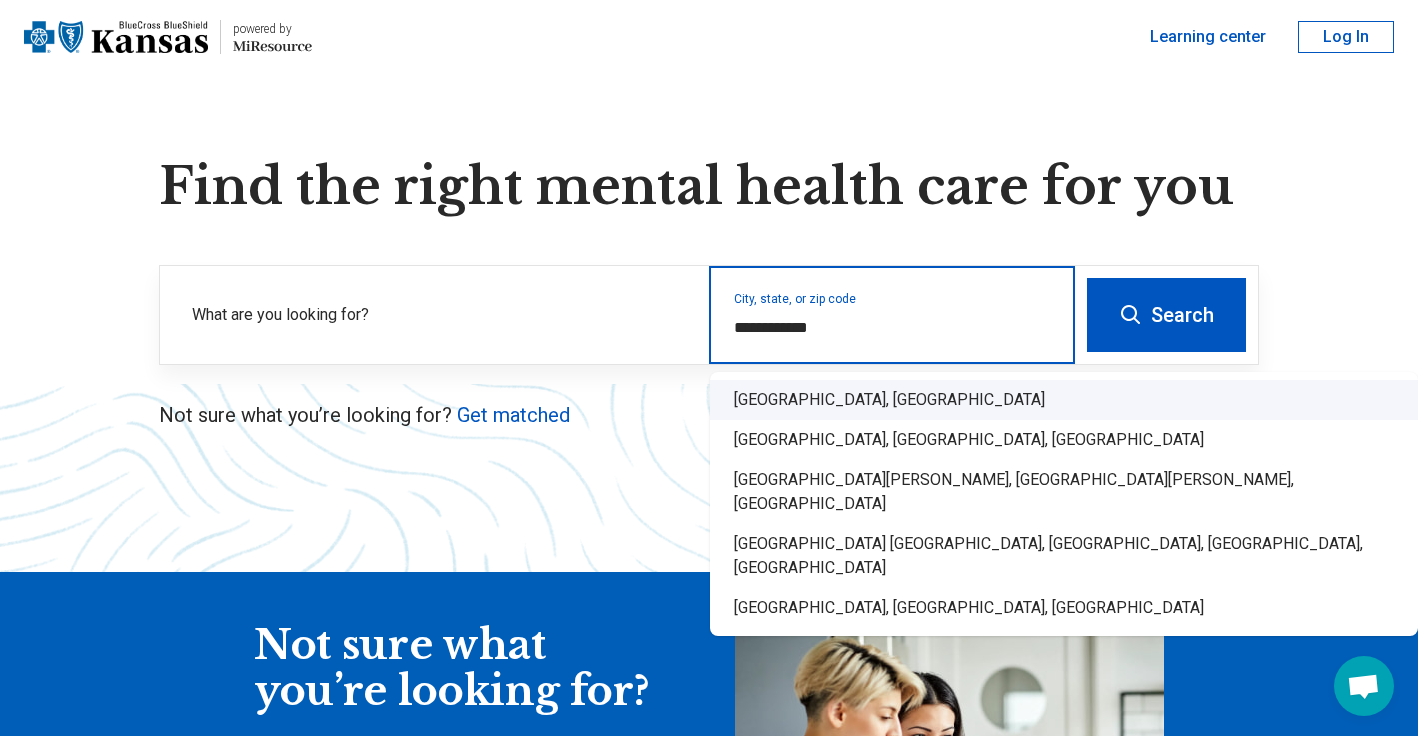 click on "[GEOGRAPHIC_DATA], [GEOGRAPHIC_DATA]" at bounding box center [1064, 400] 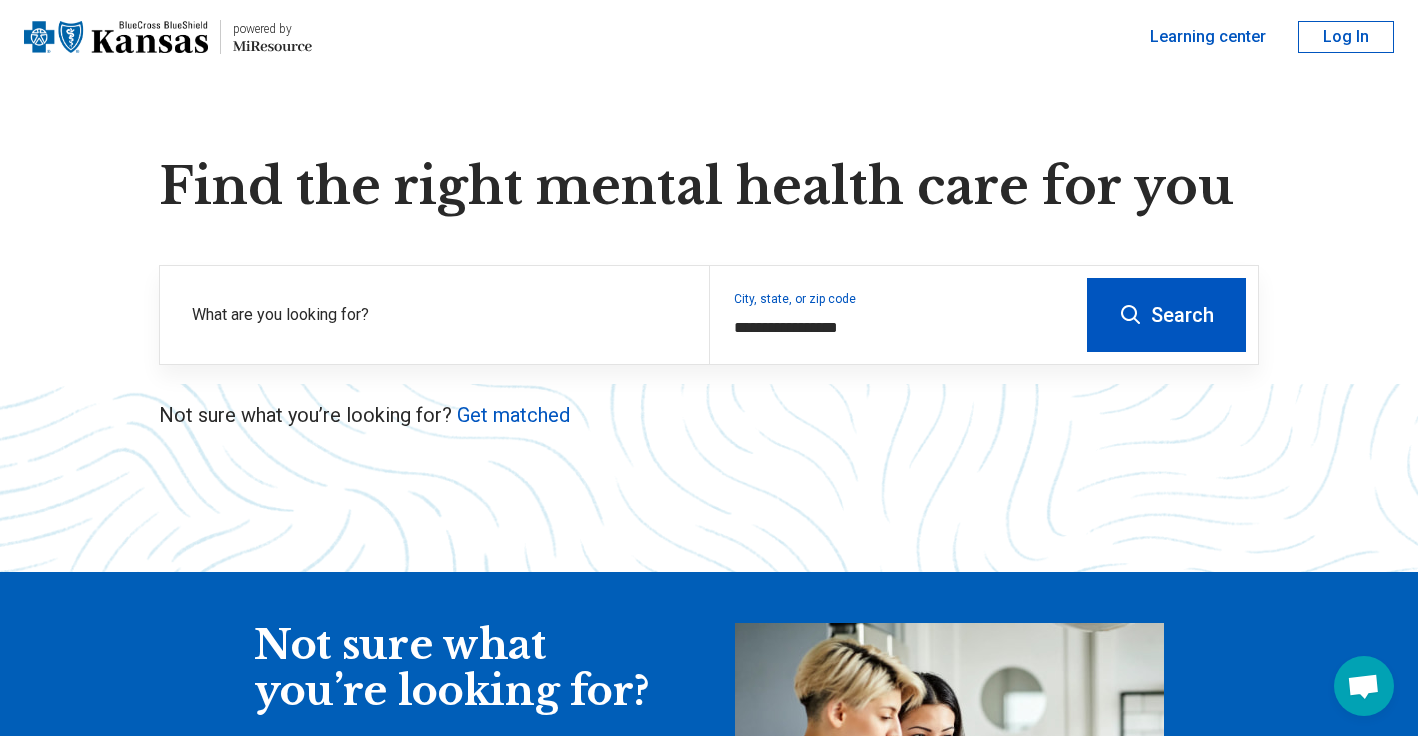 click 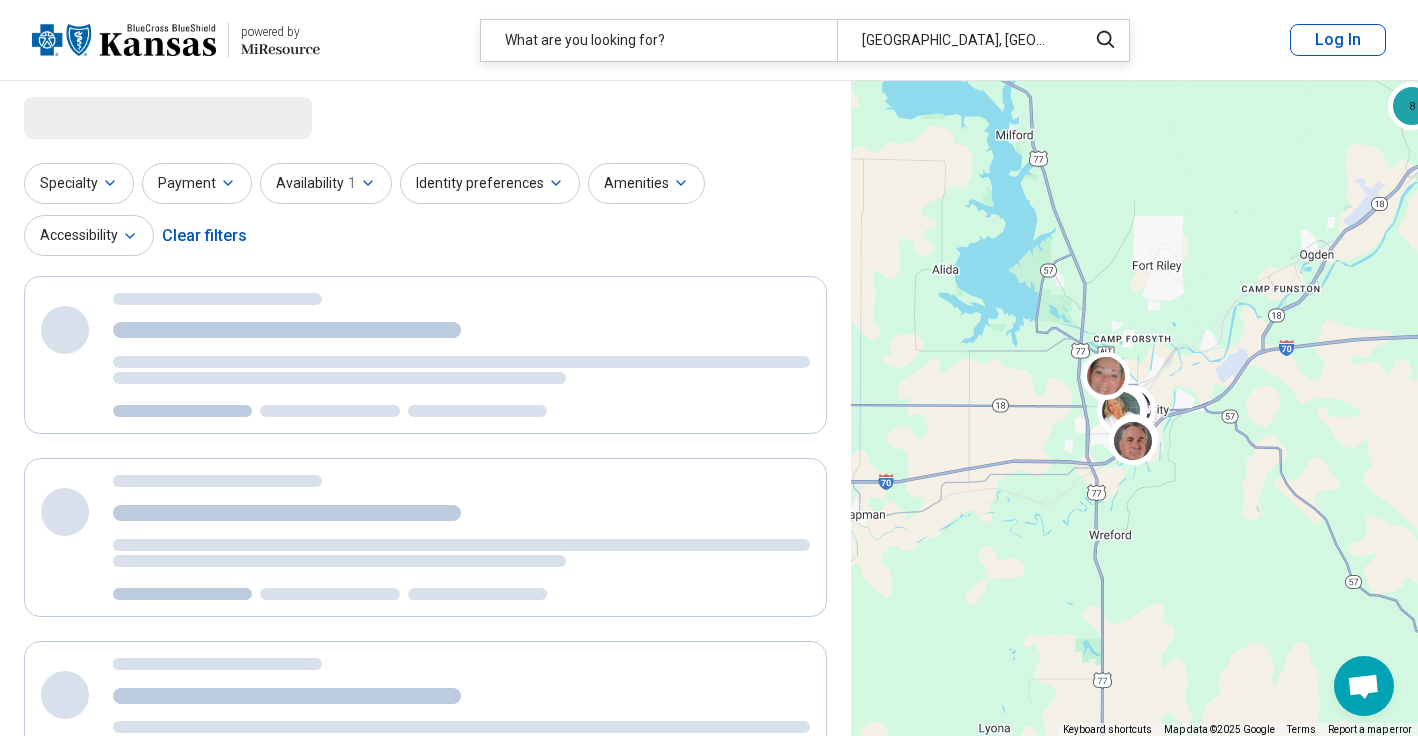 select on "***" 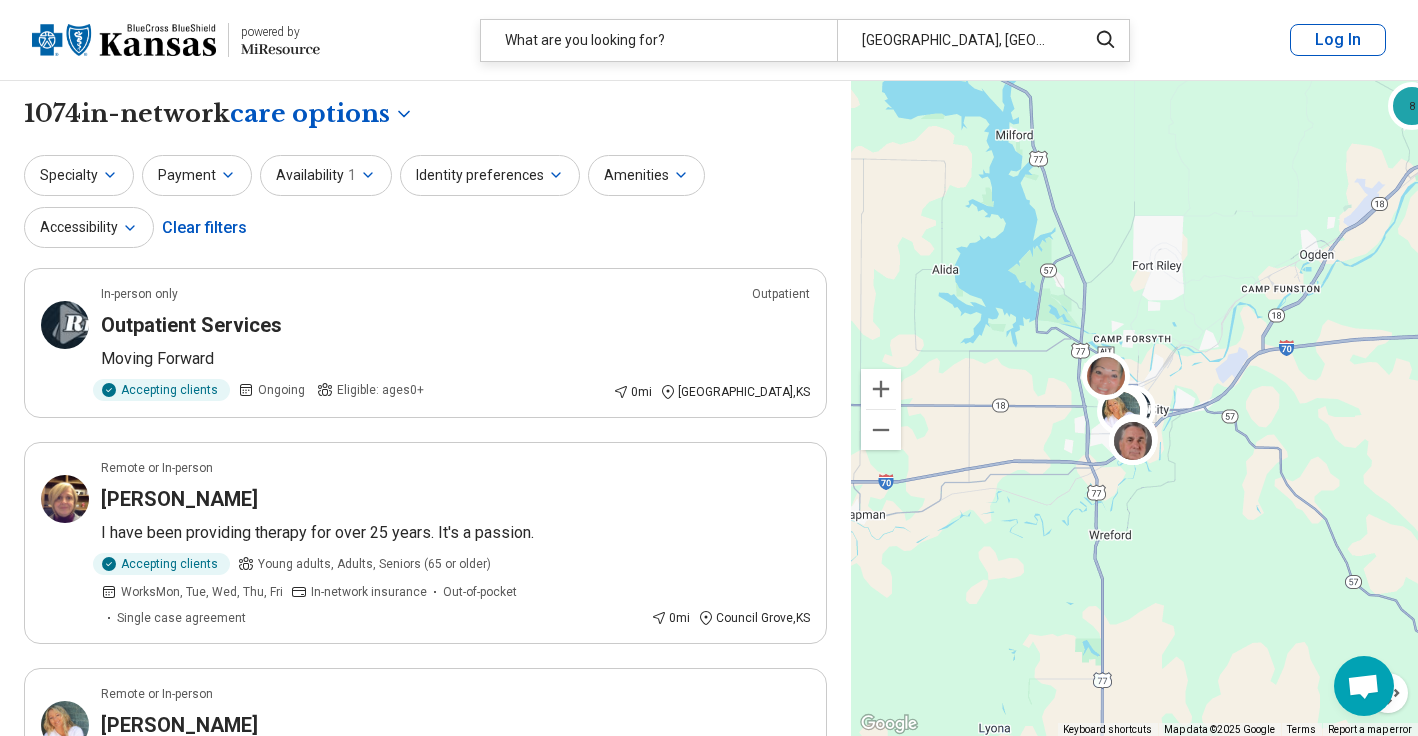 scroll, scrollTop: 0, scrollLeft: 0, axis: both 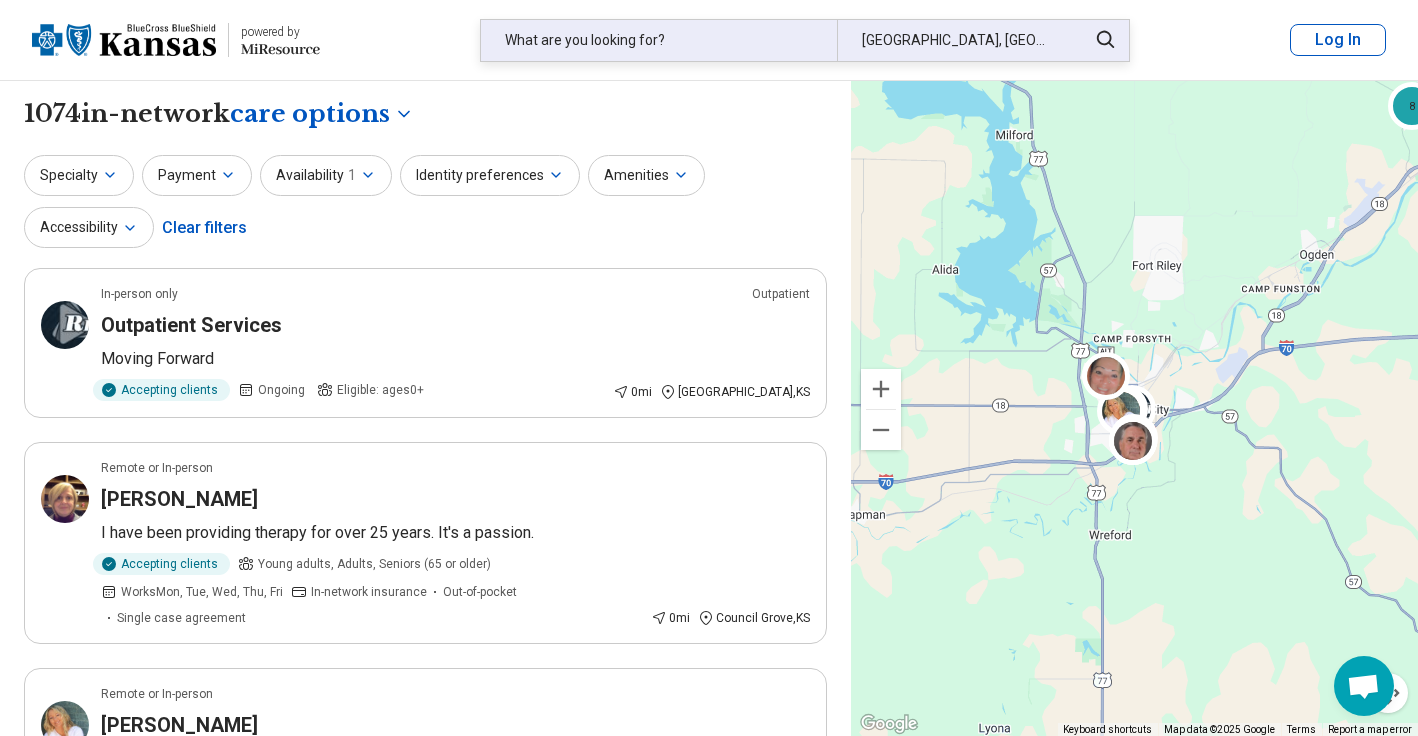 click on "What are you looking for?" at bounding box center [659, 40] 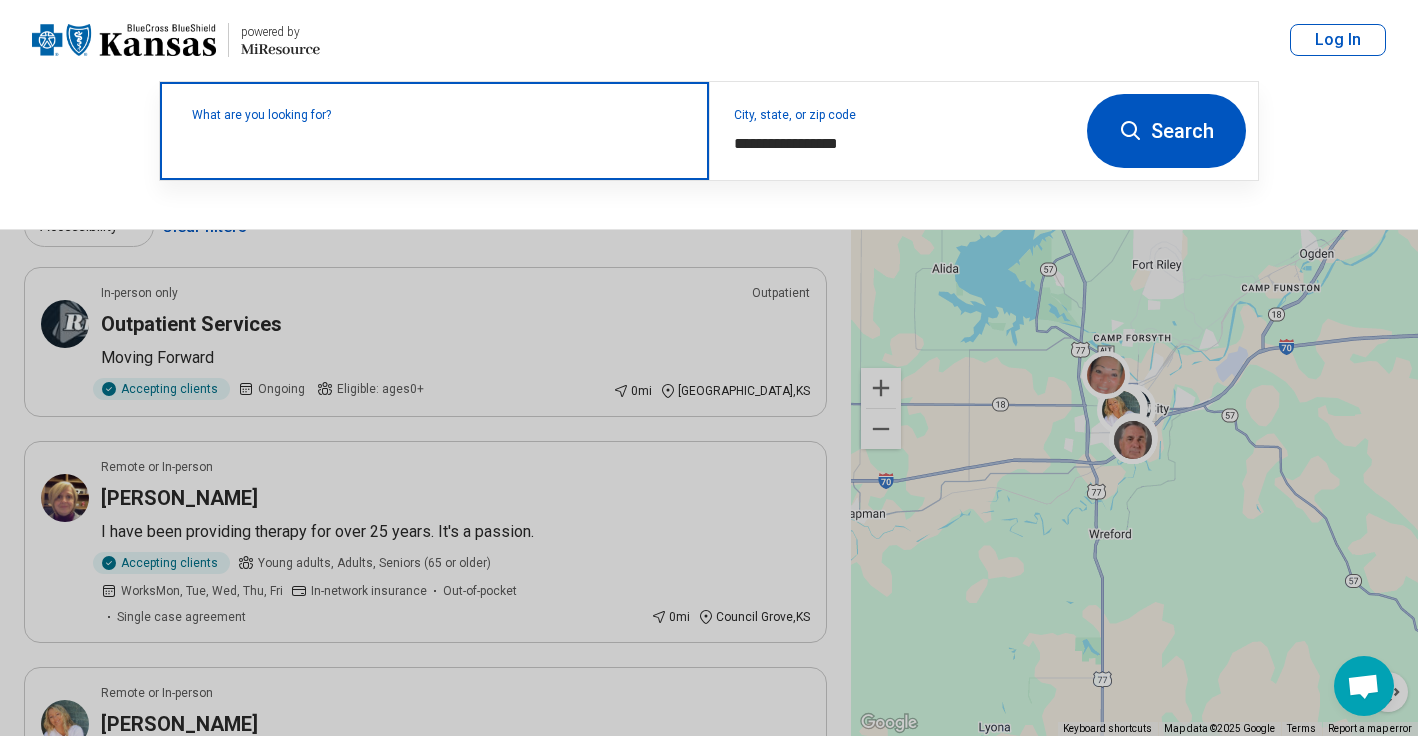 click at bounding box center [438, 141] 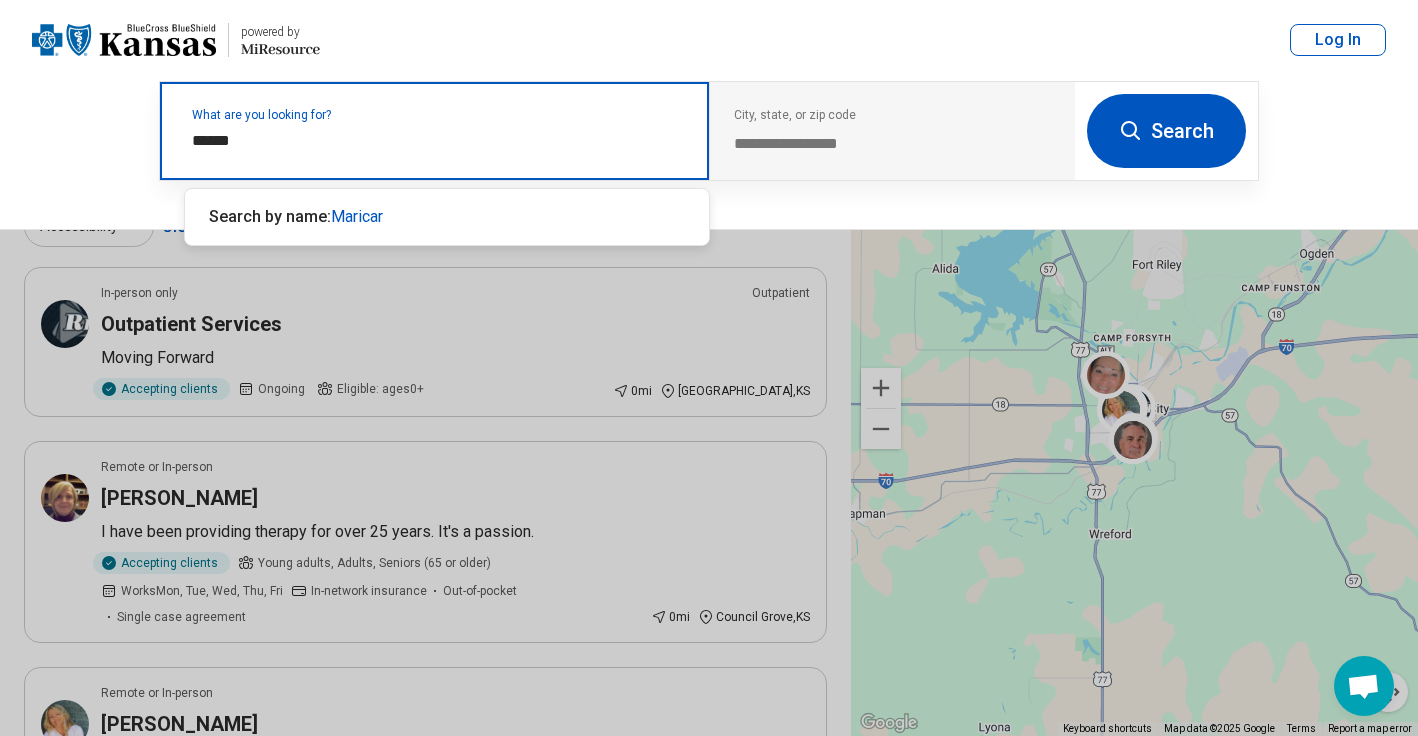 type on "*******" 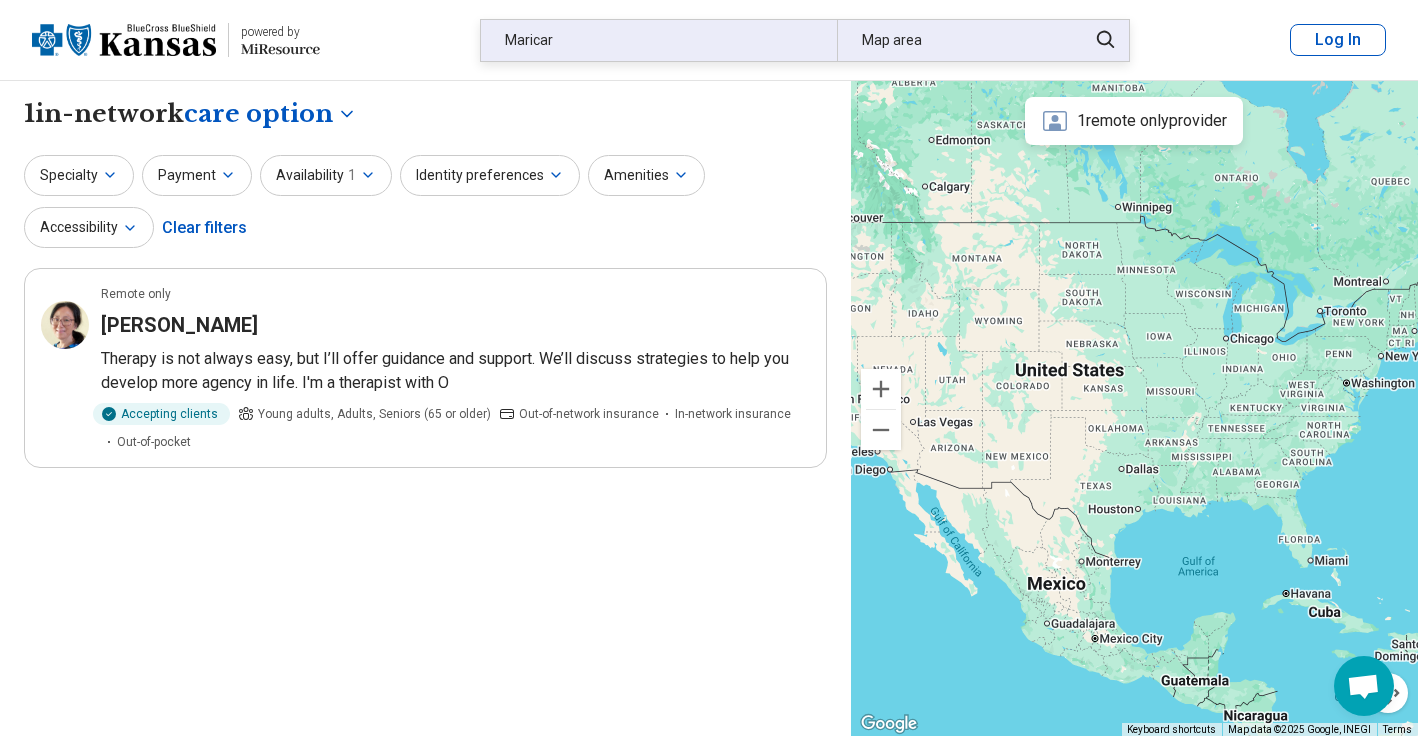 click on "Maricar" at bounding box center (659, 40) 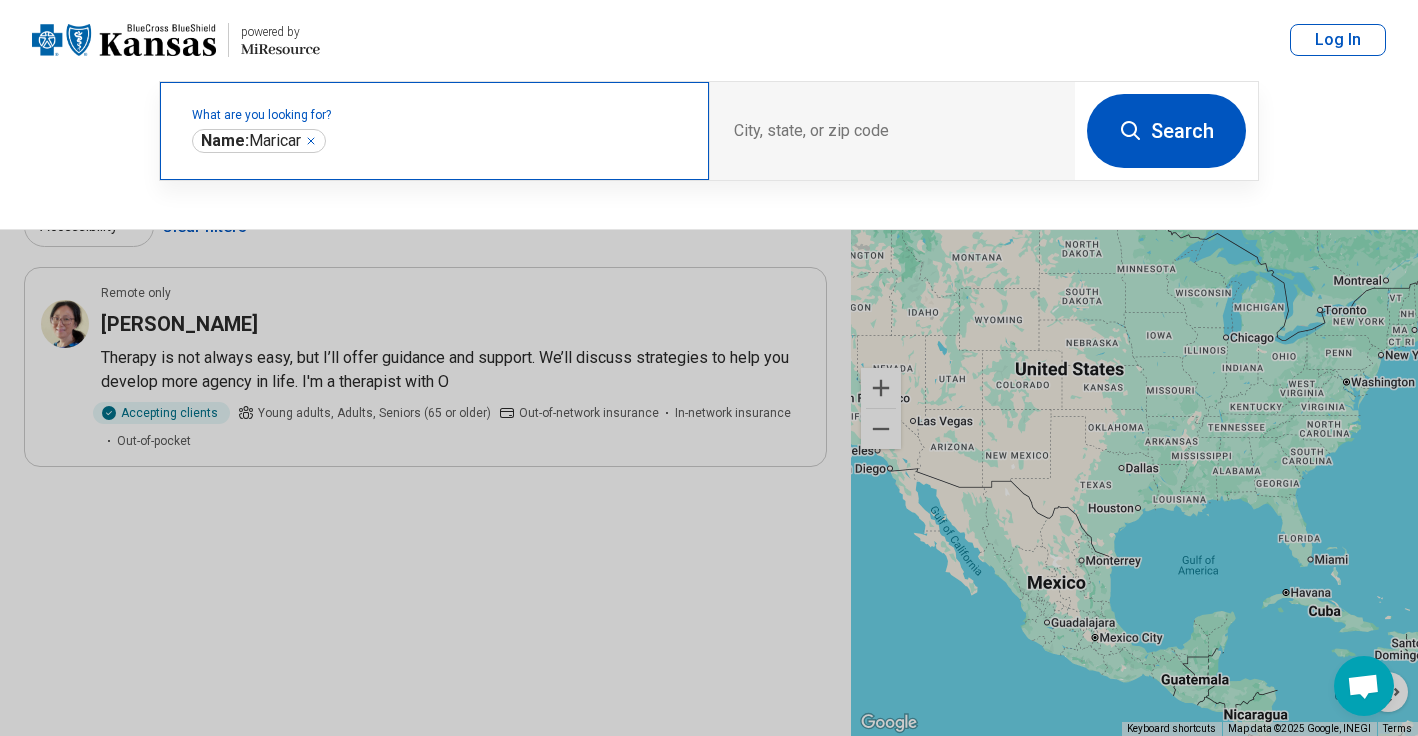 click on "What are you looking for? Name:  Maricar *******" at bounding box center [434, 131] 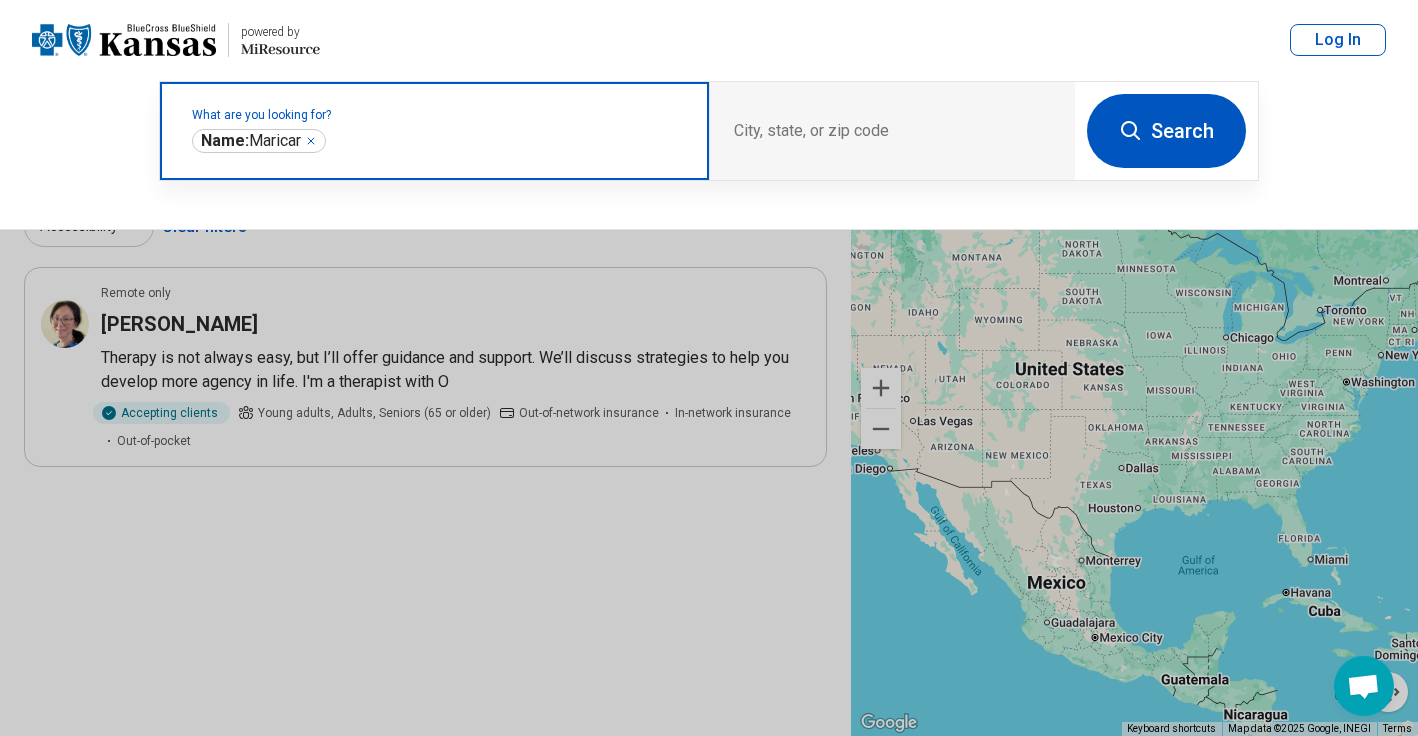 click 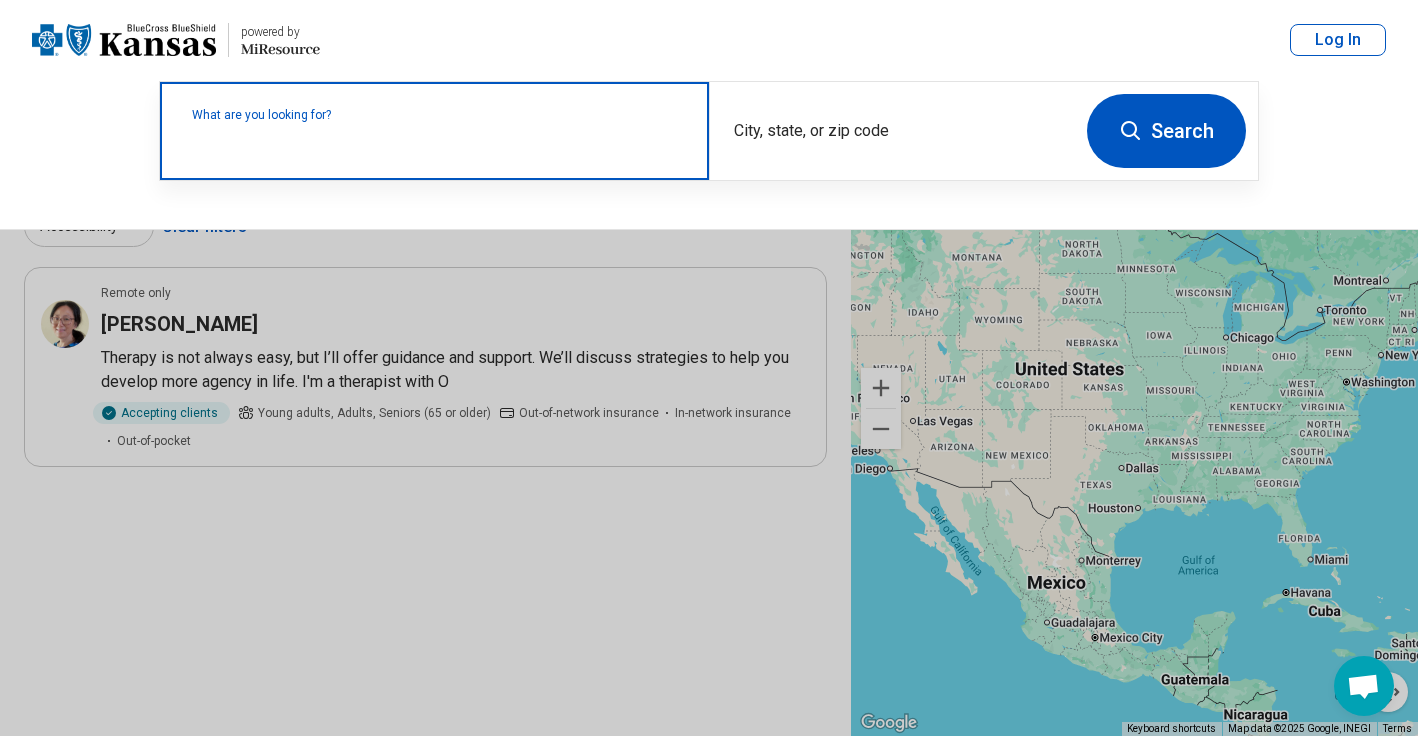 click at bounding box center (438, 141) 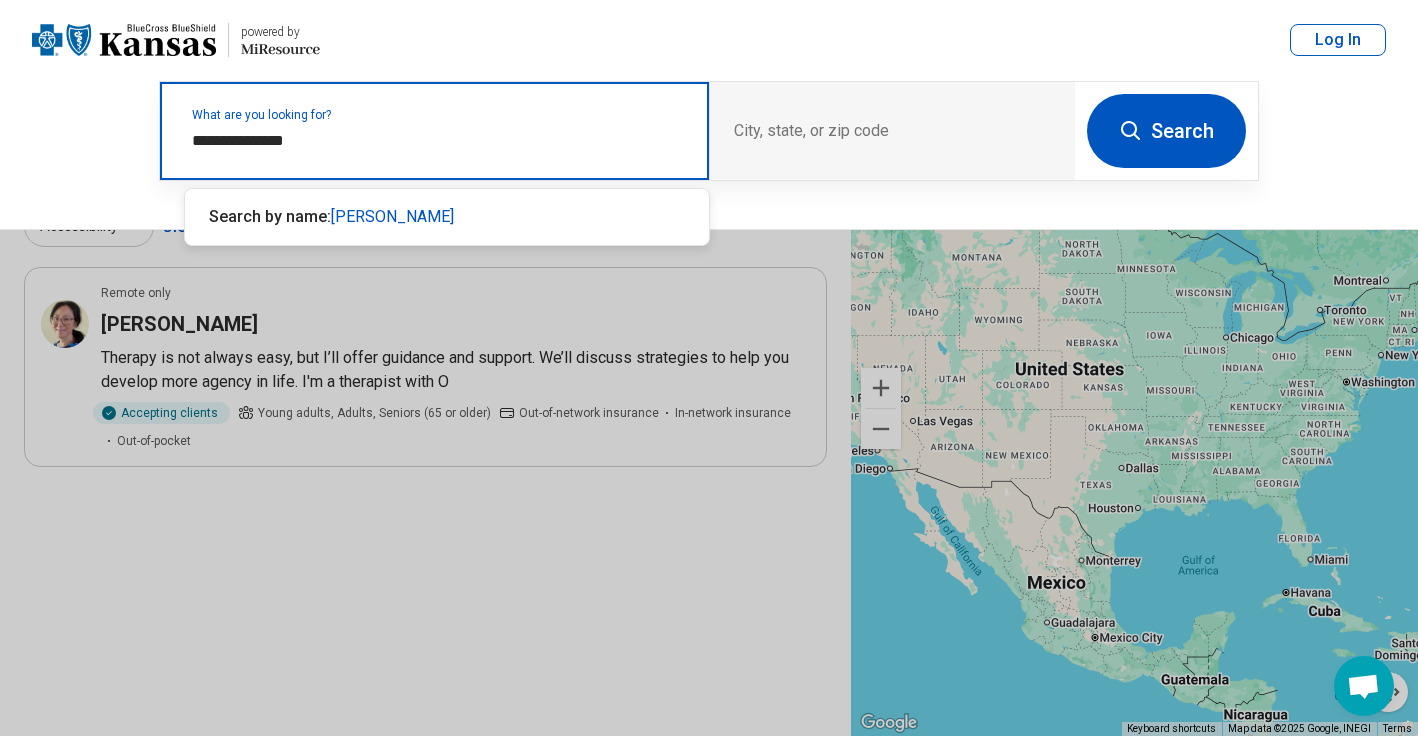 type on "**********" 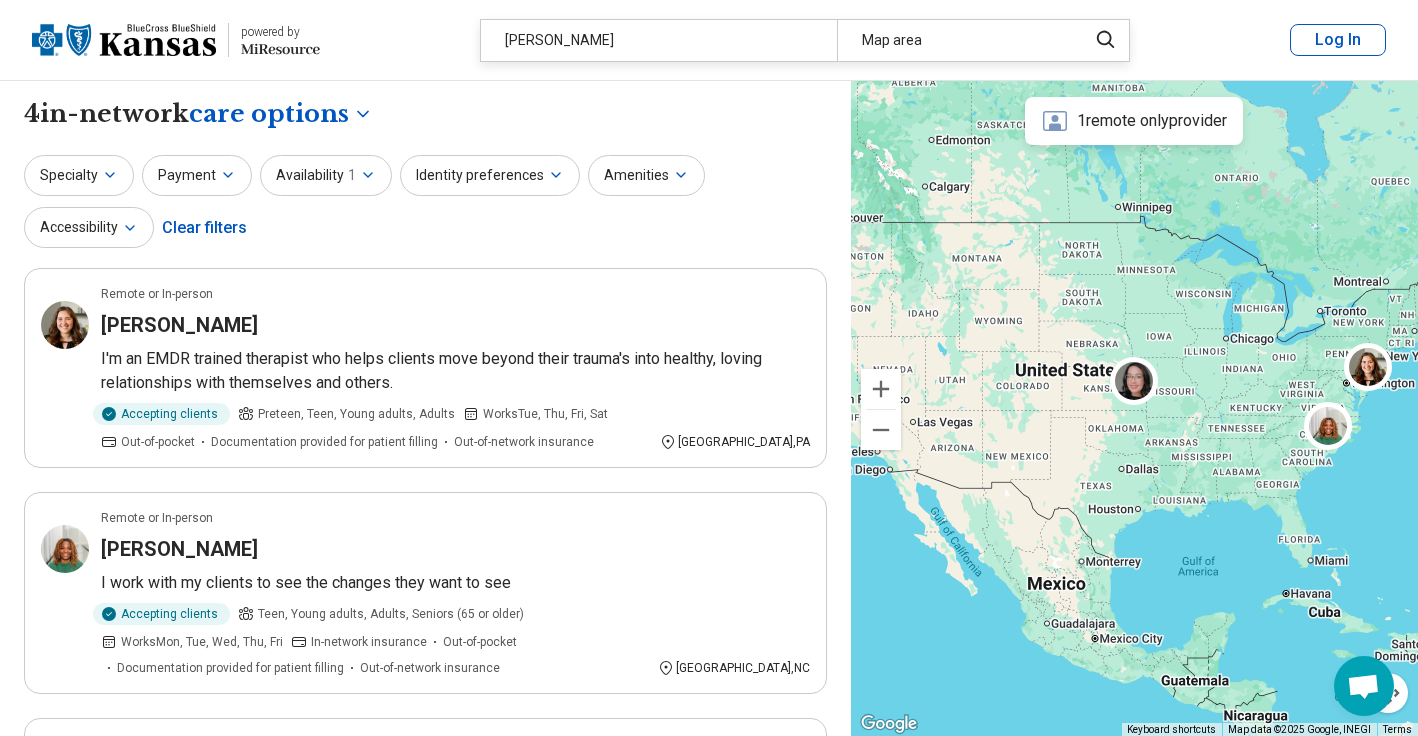 scroll, scrollTop: 0, scrollLeft: 0, axis: both 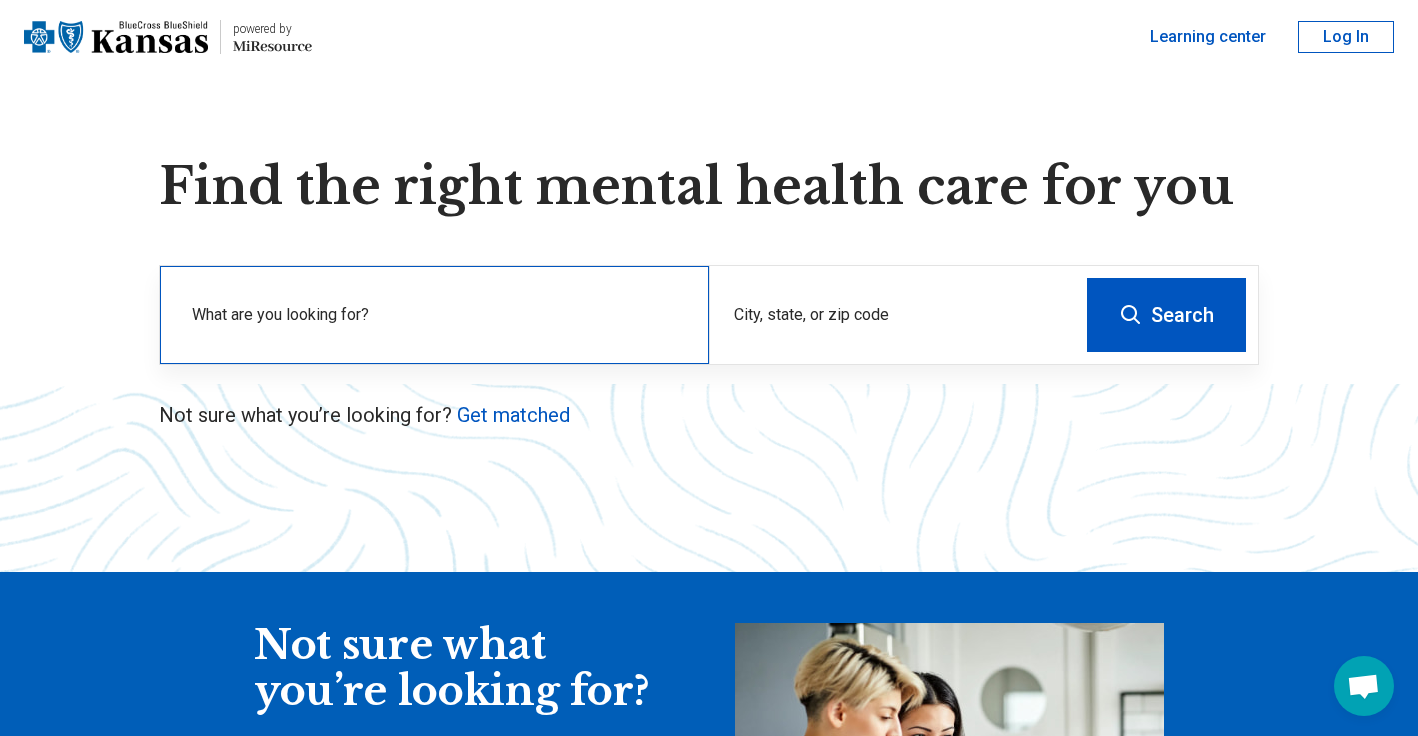 click on "What are you looking for?" at bounding box center (438, 315) 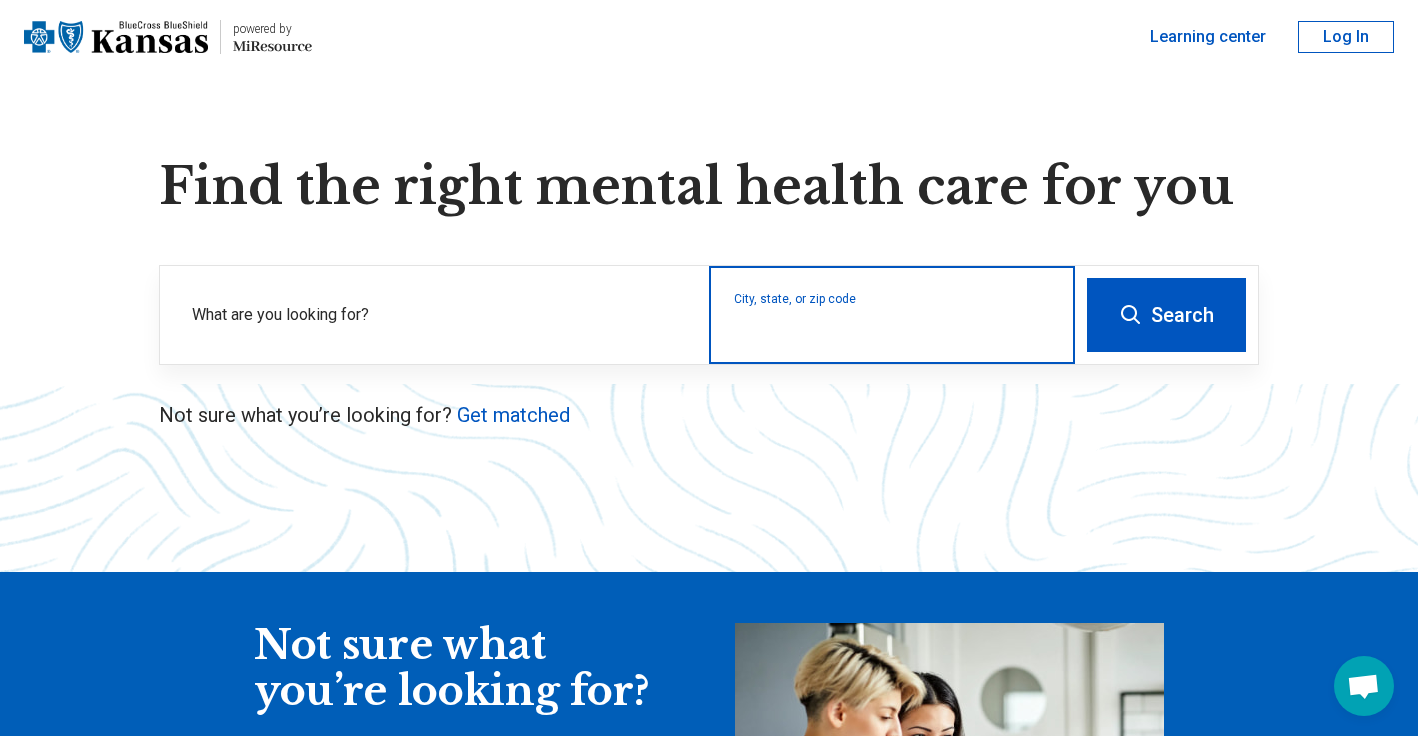 click on "City, state, or zip code" at bounding box center (892, 328) 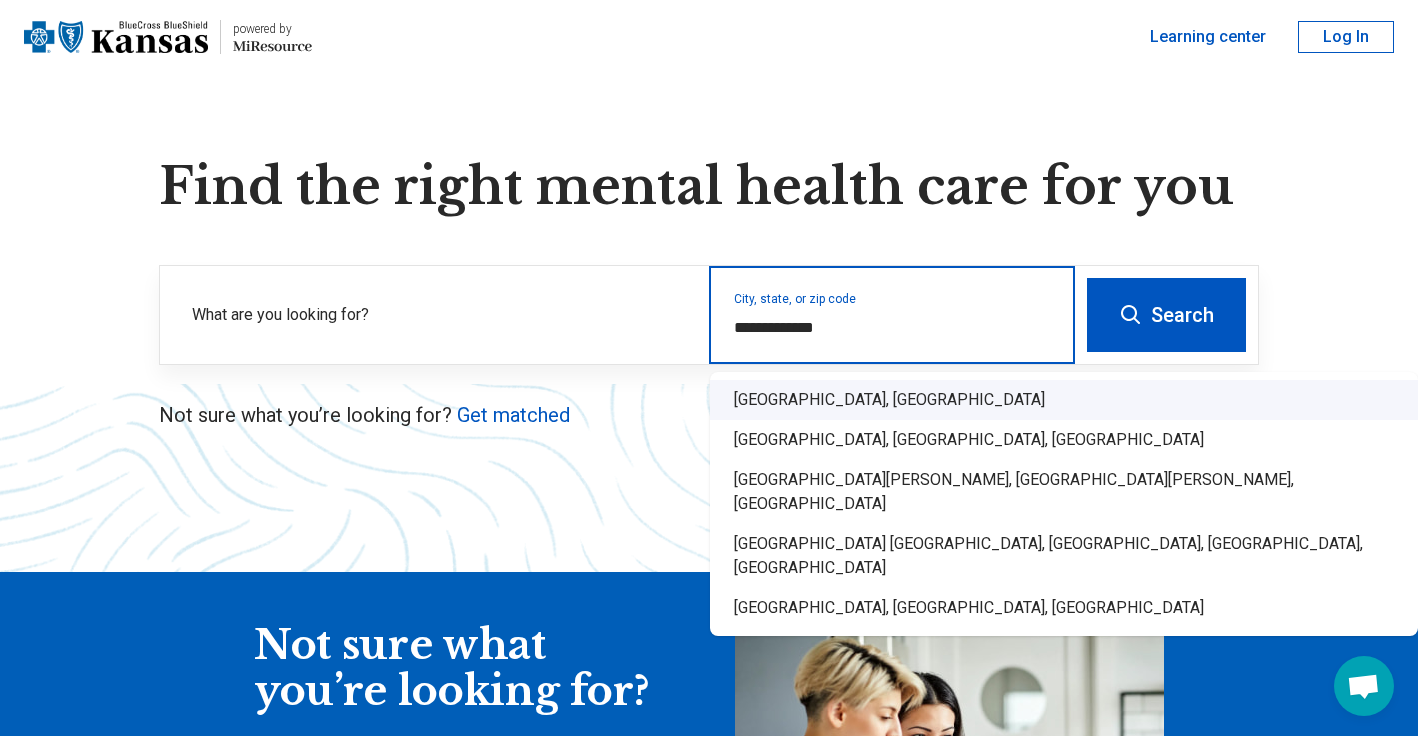 click on "[GEOGRAPHIC_DATA], [GEOGRAPHIC_DATA]" at bounding box center [1064, 400] 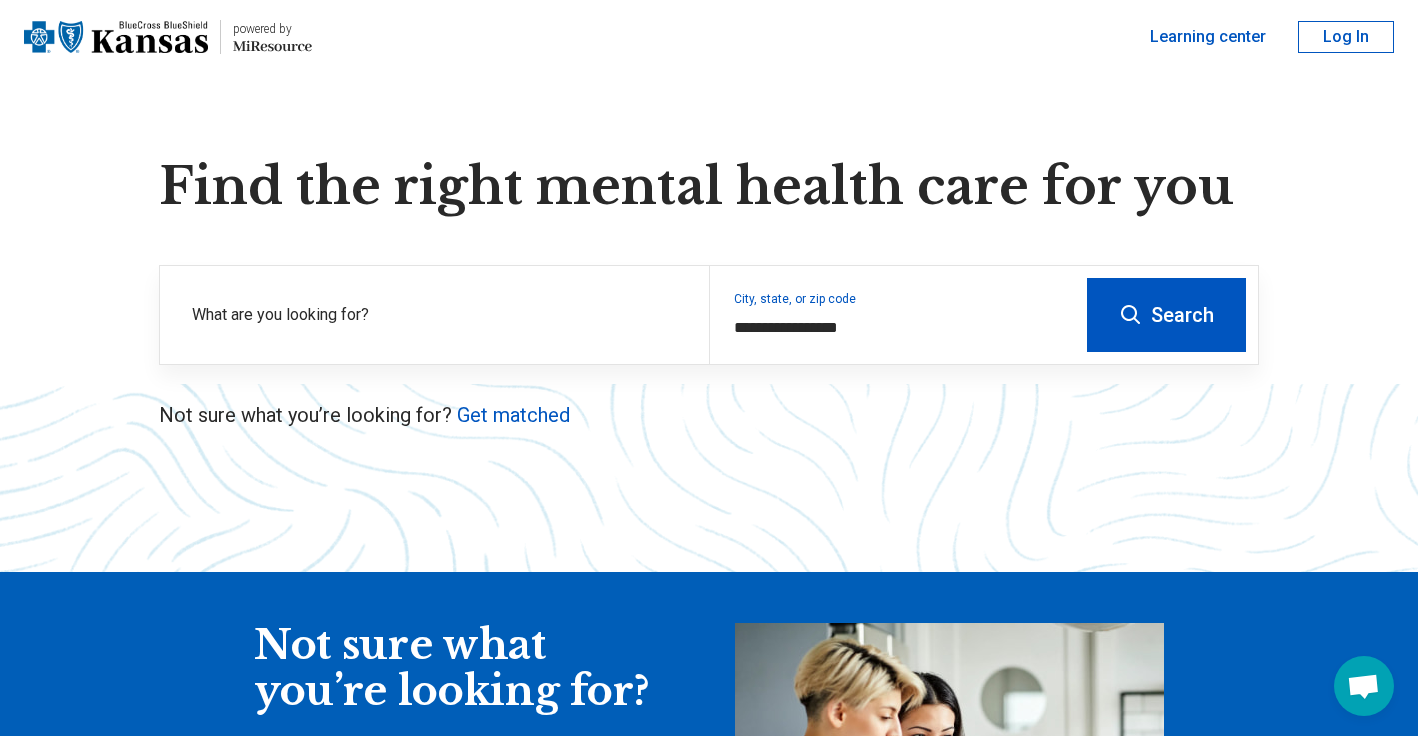 click on "Search" at bounding box center [1166, 315] 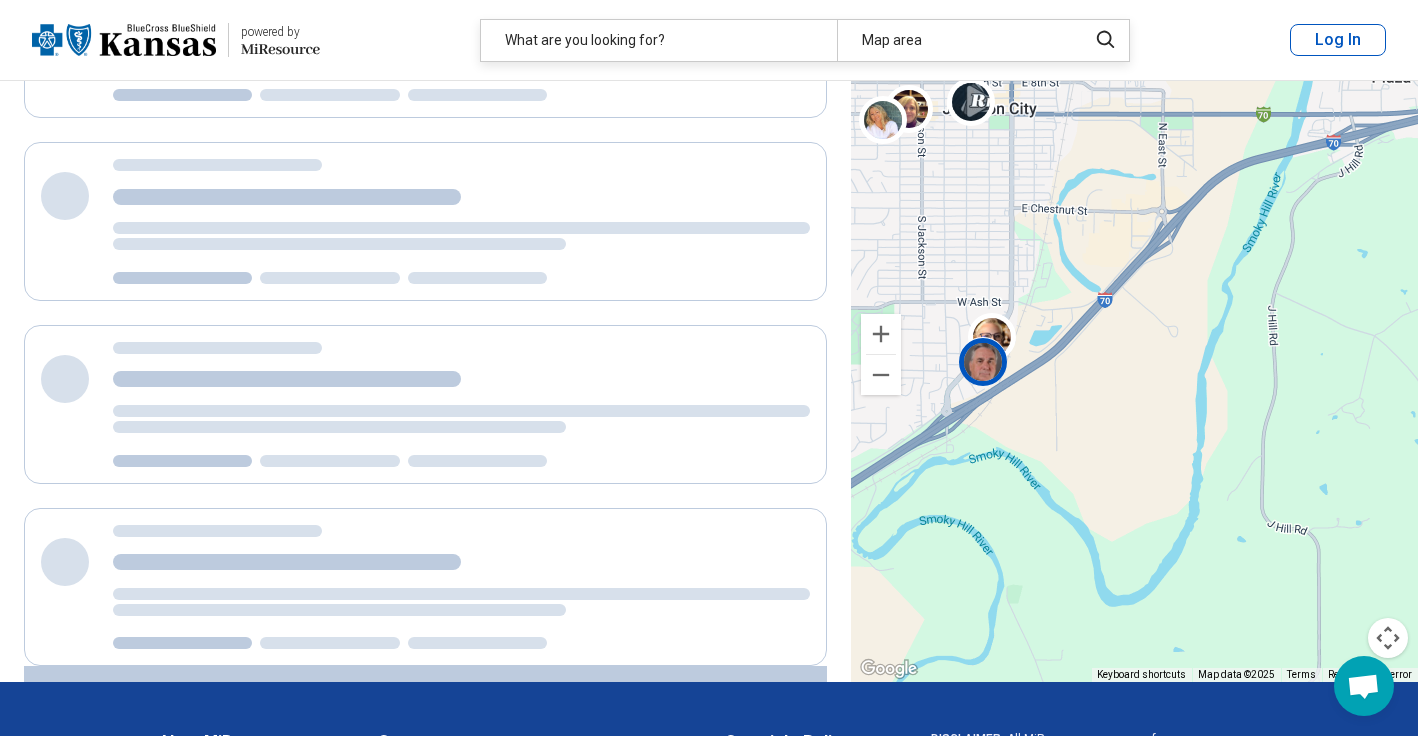 scroll, scrollTop: 0, scrollLeft: 0, axis: both 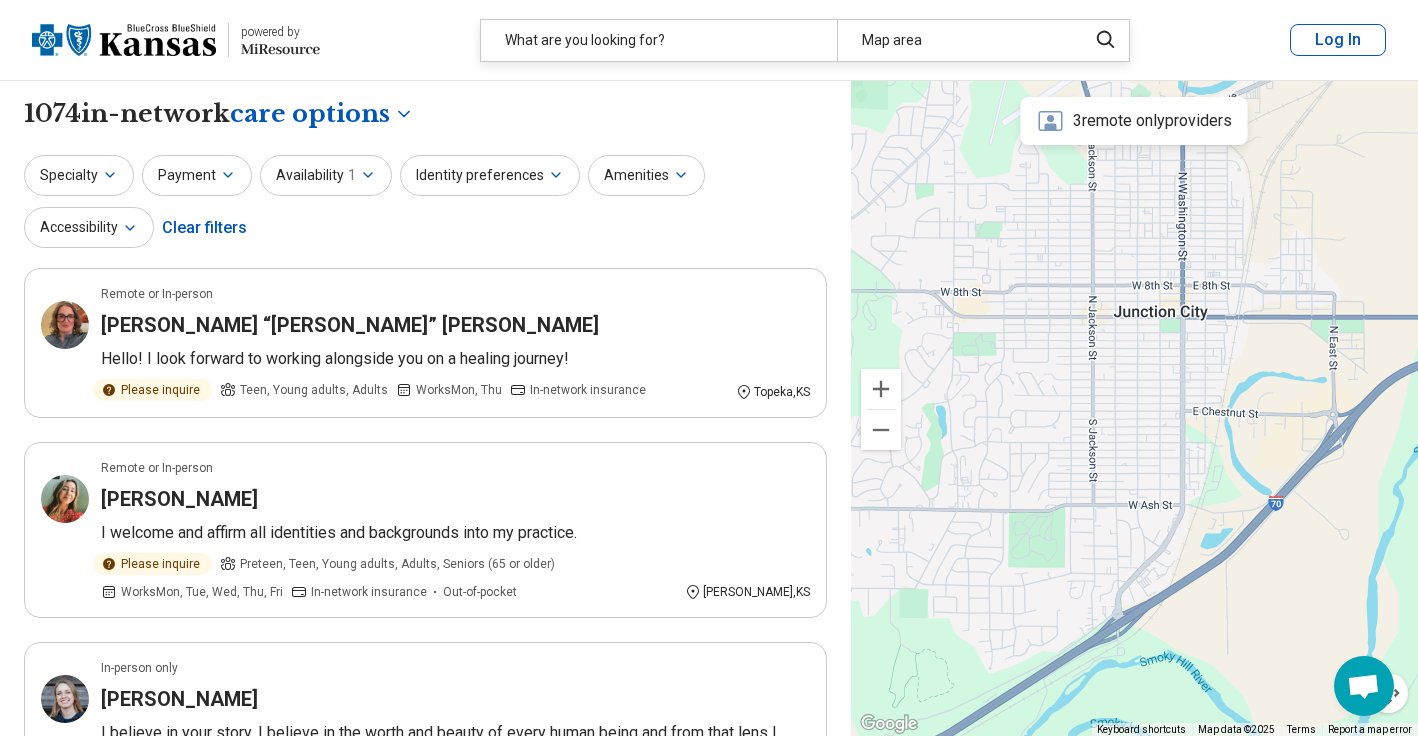 drag, startPoint x: 1020, startPoint y: 305, endPoint x: 1194, endPoint y: 453, distance: 228.42941 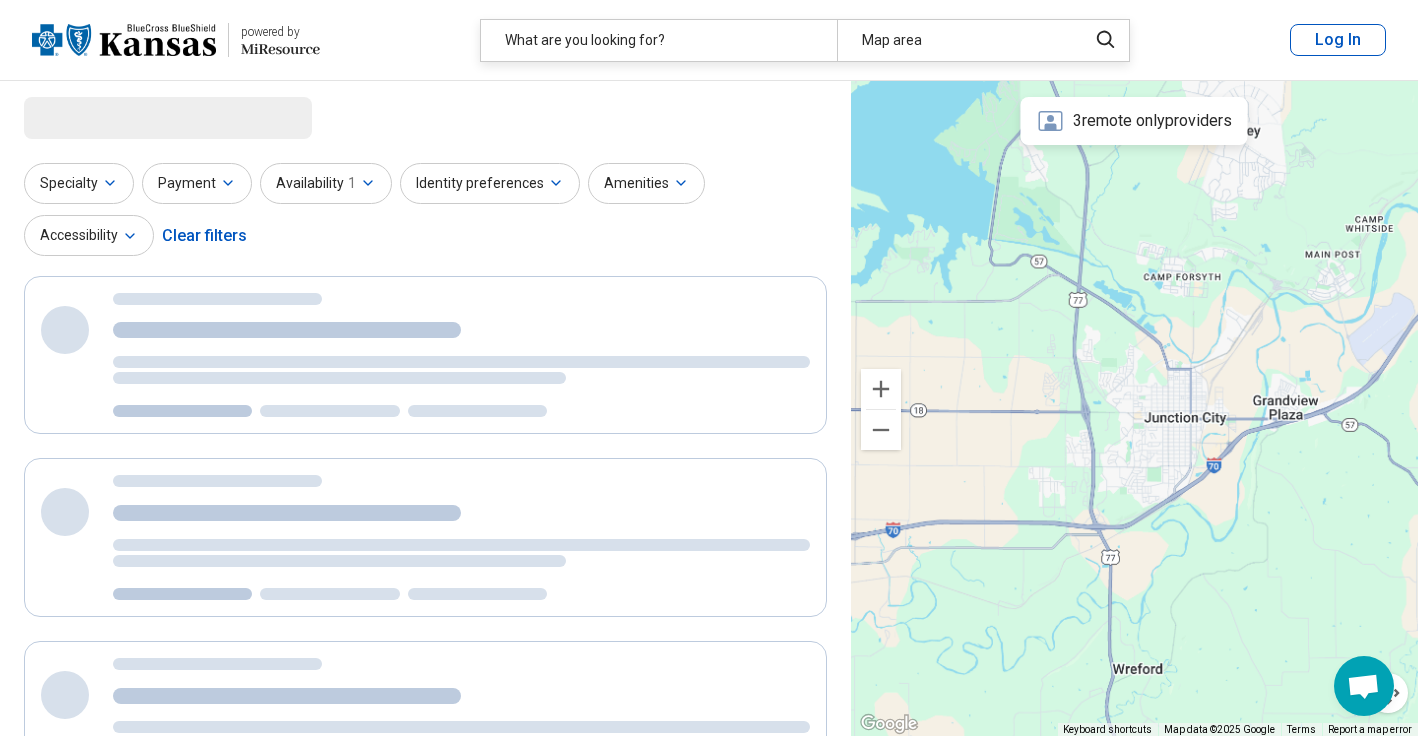 select on "***" 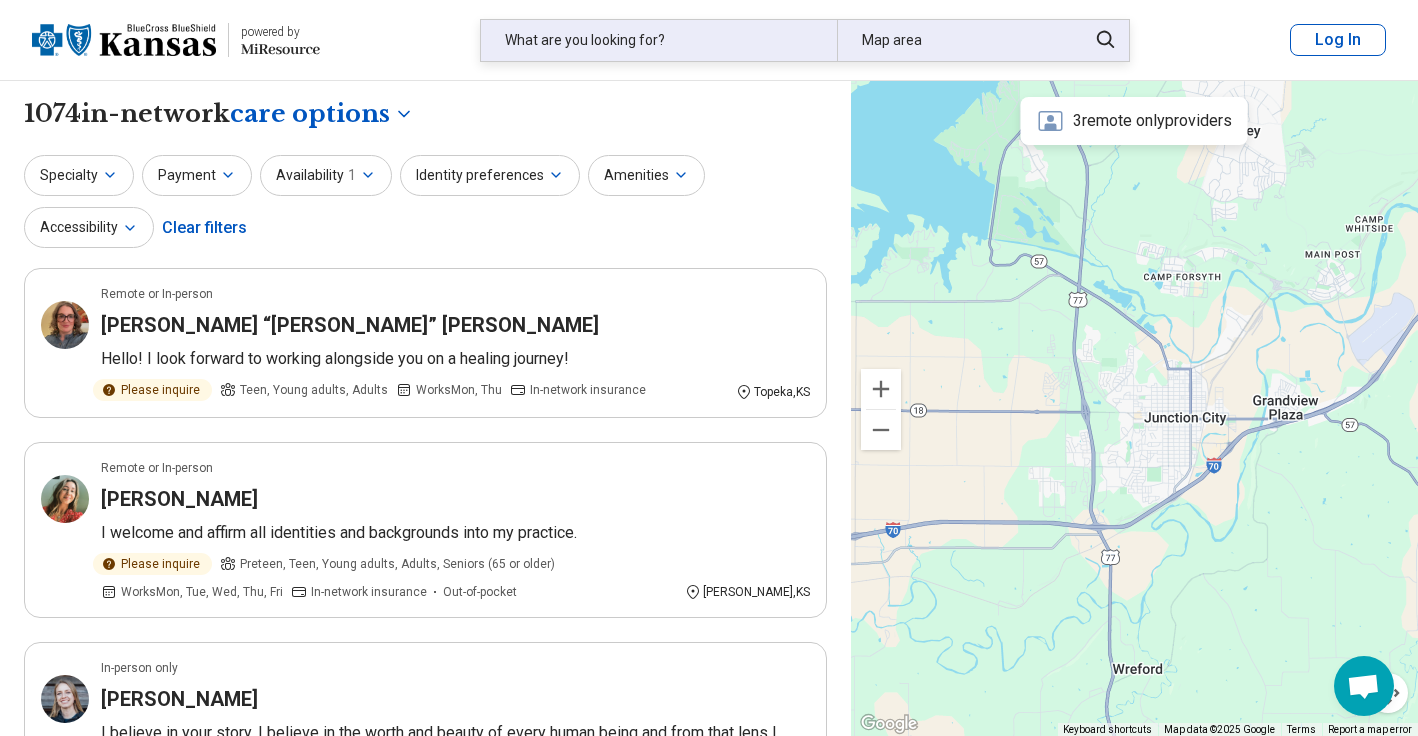 scroll, scrollTop: 0, scrollLeft: 0, axis: both 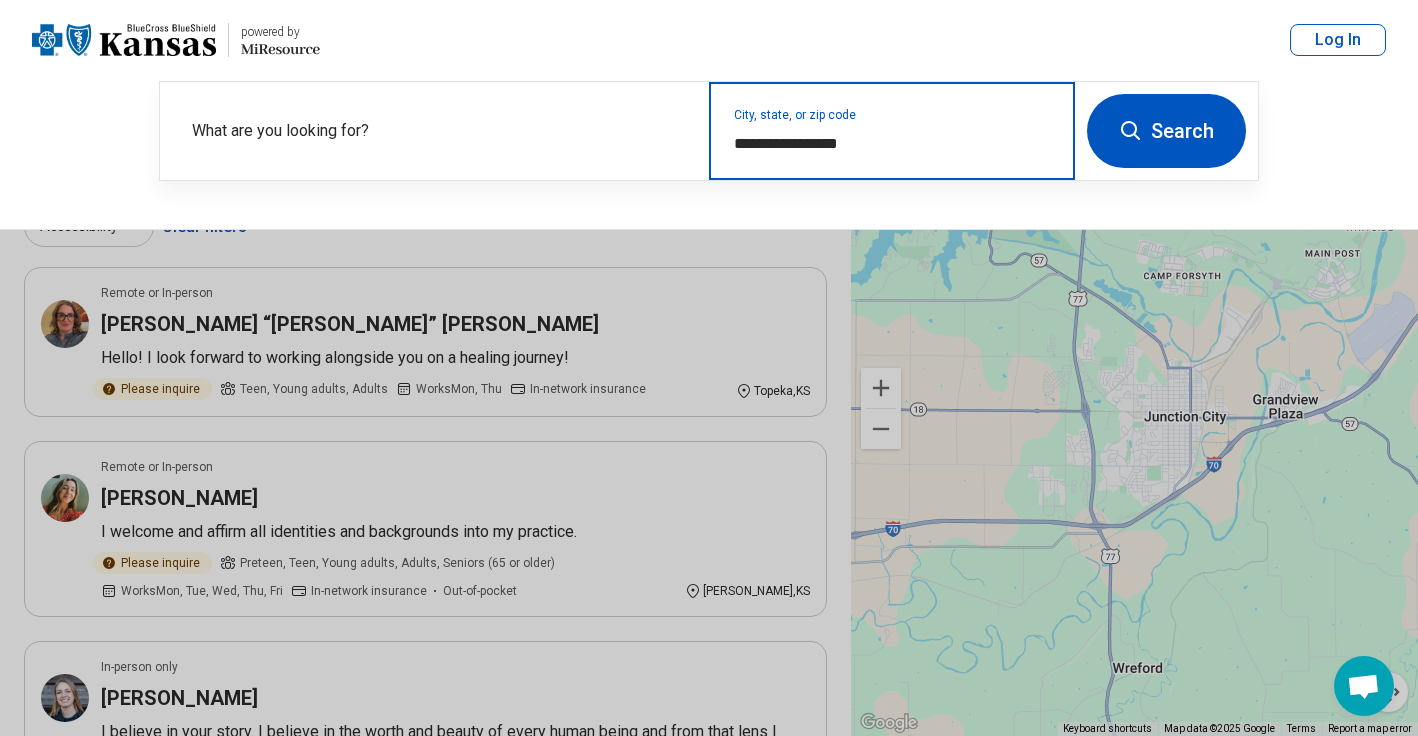 click on "**********" at bounding box center (892, 144) 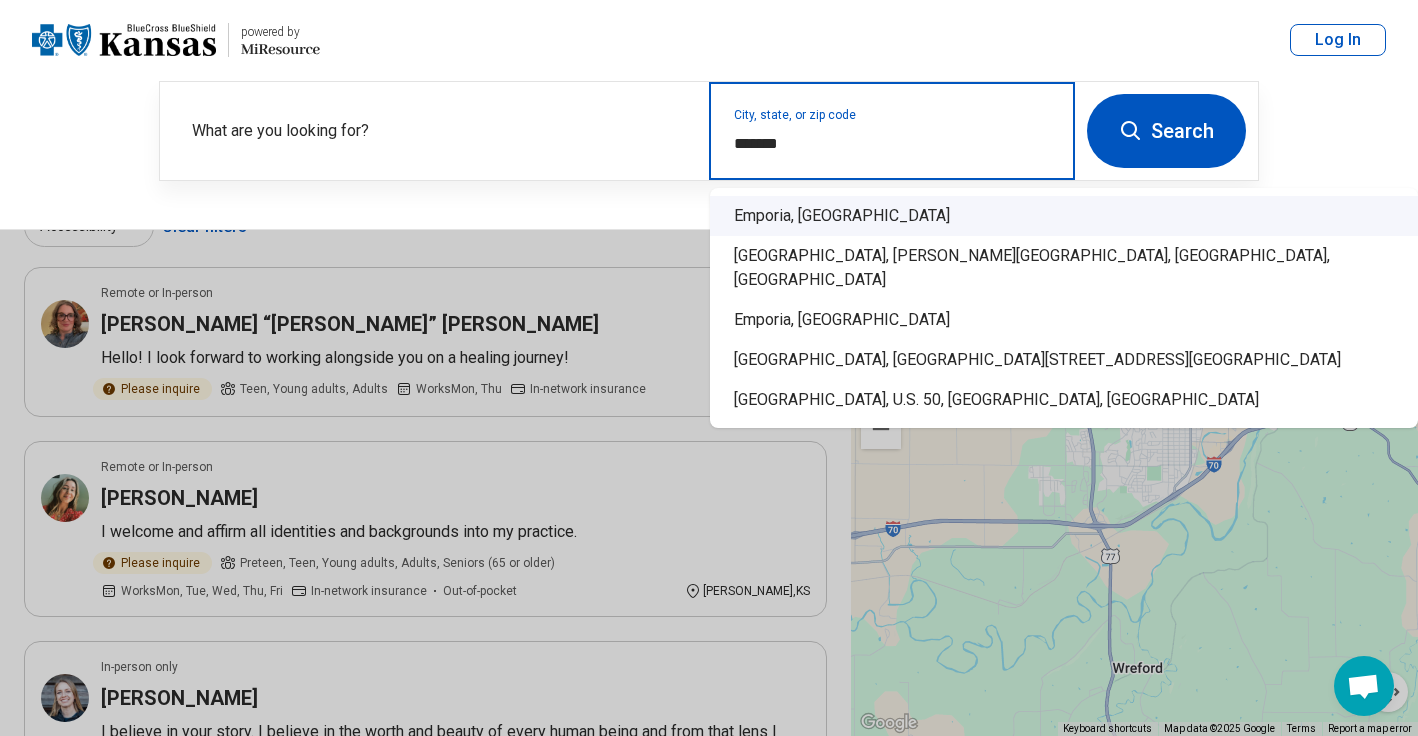 click on "Emporia, [GEOGRAPHIC_DATA]" at bounding box center (1064, 216) 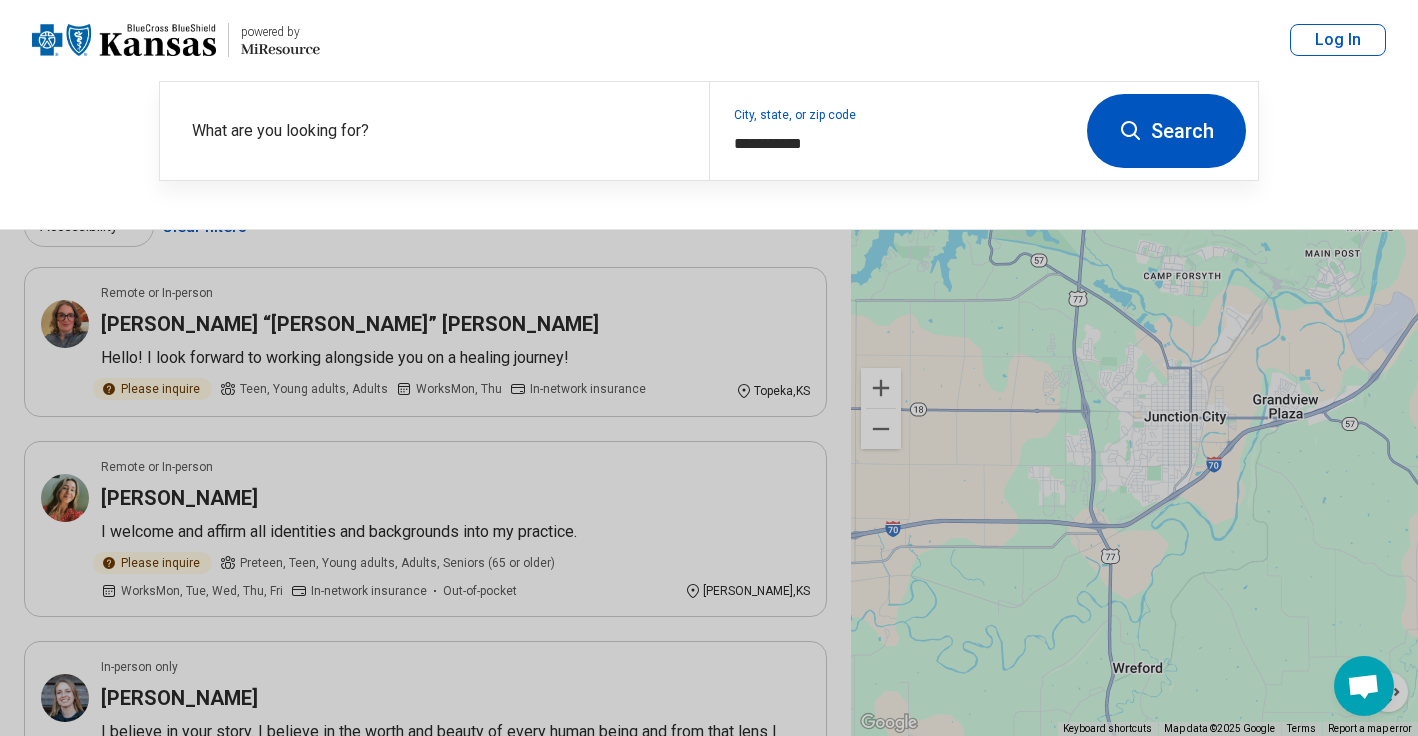 click on "Search" at bounding box center [1166, 131] 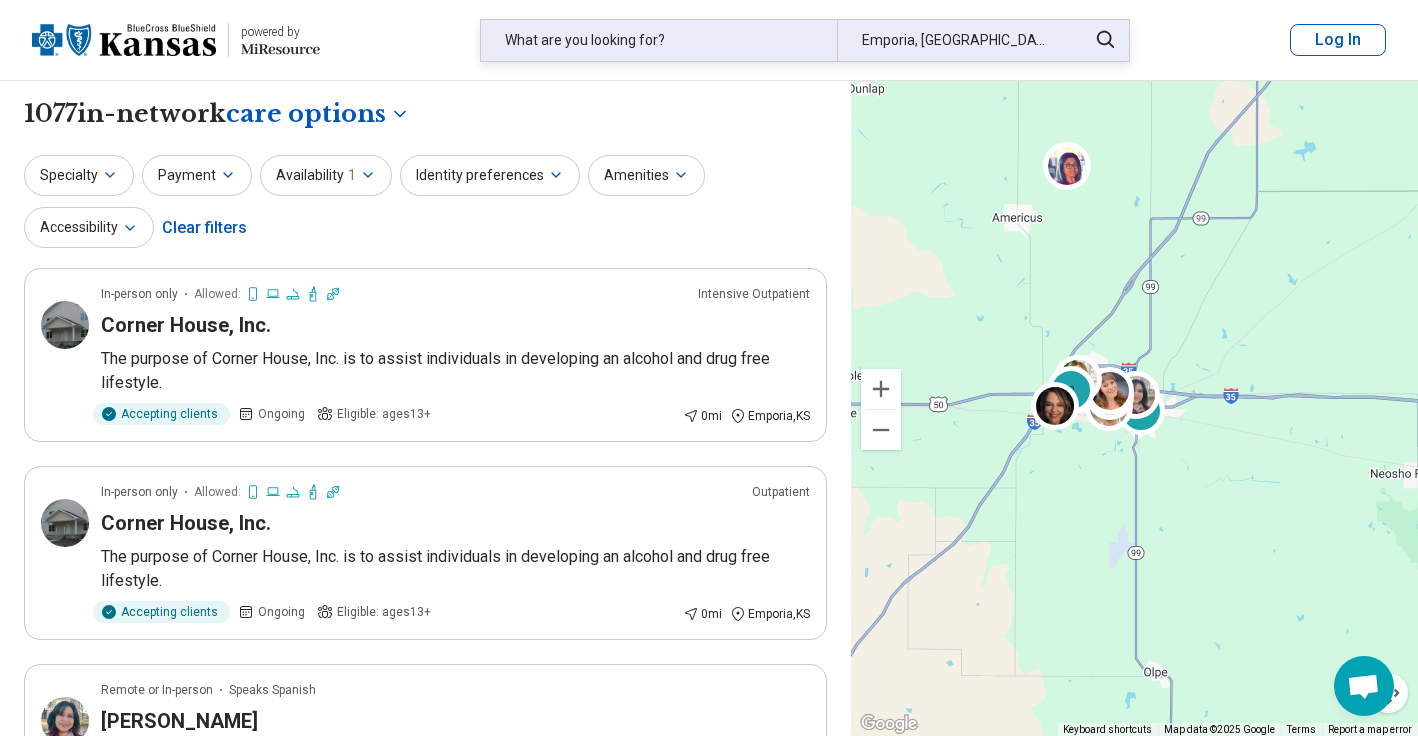 scroll, scrollTop: 0, scrollLeft: 0, axis: both 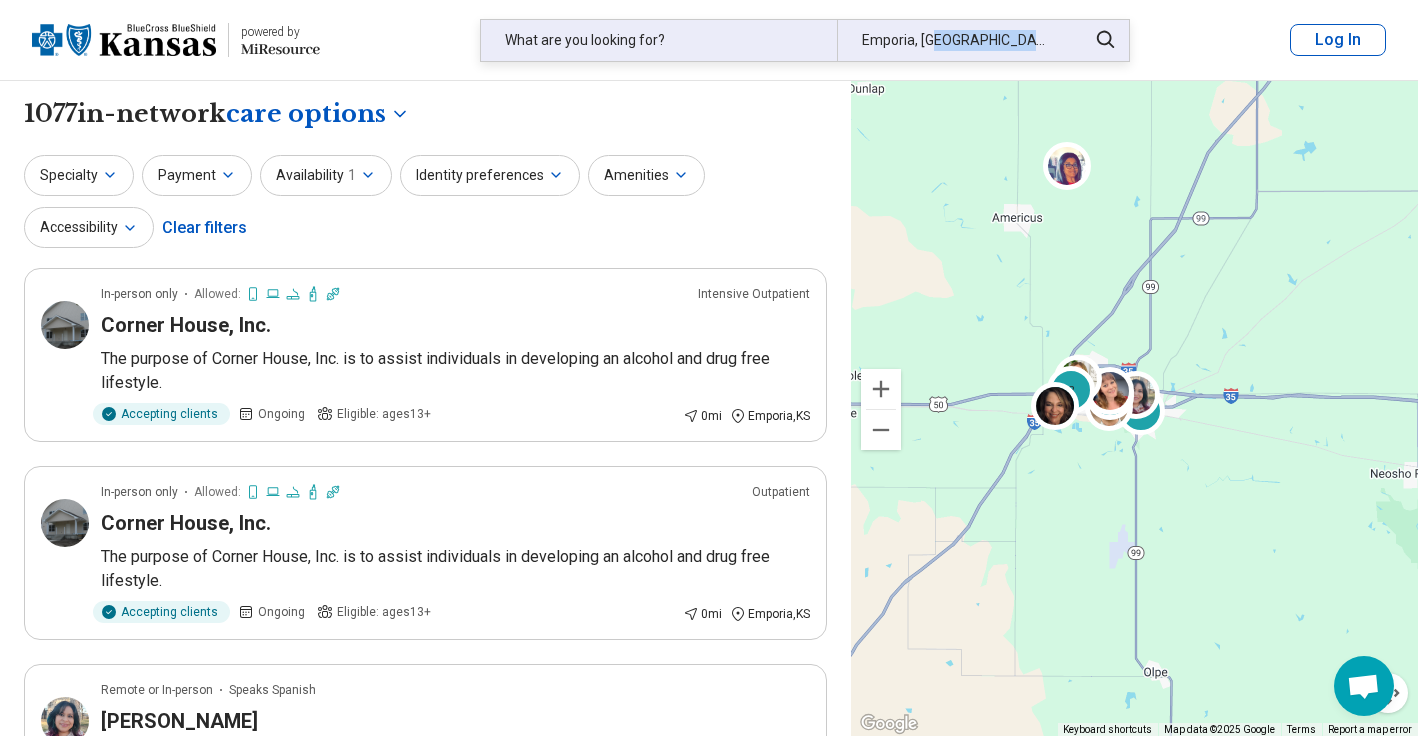 click on "powered by Miresource logo What are you looking for? Emporia, [GEOGRAPHIC_DATA] Log In" at bounding box center [709, 40] 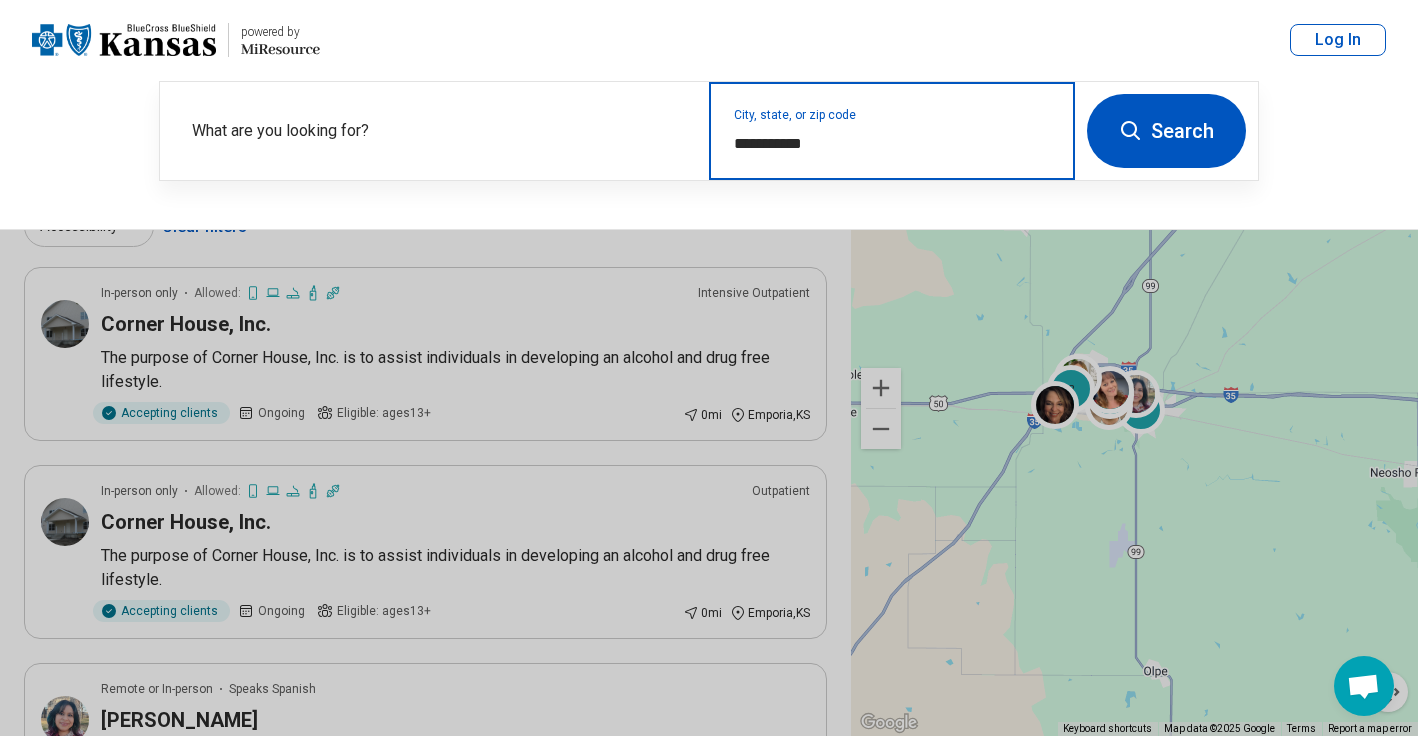 click on "**********" at bounding box center [892, 144] 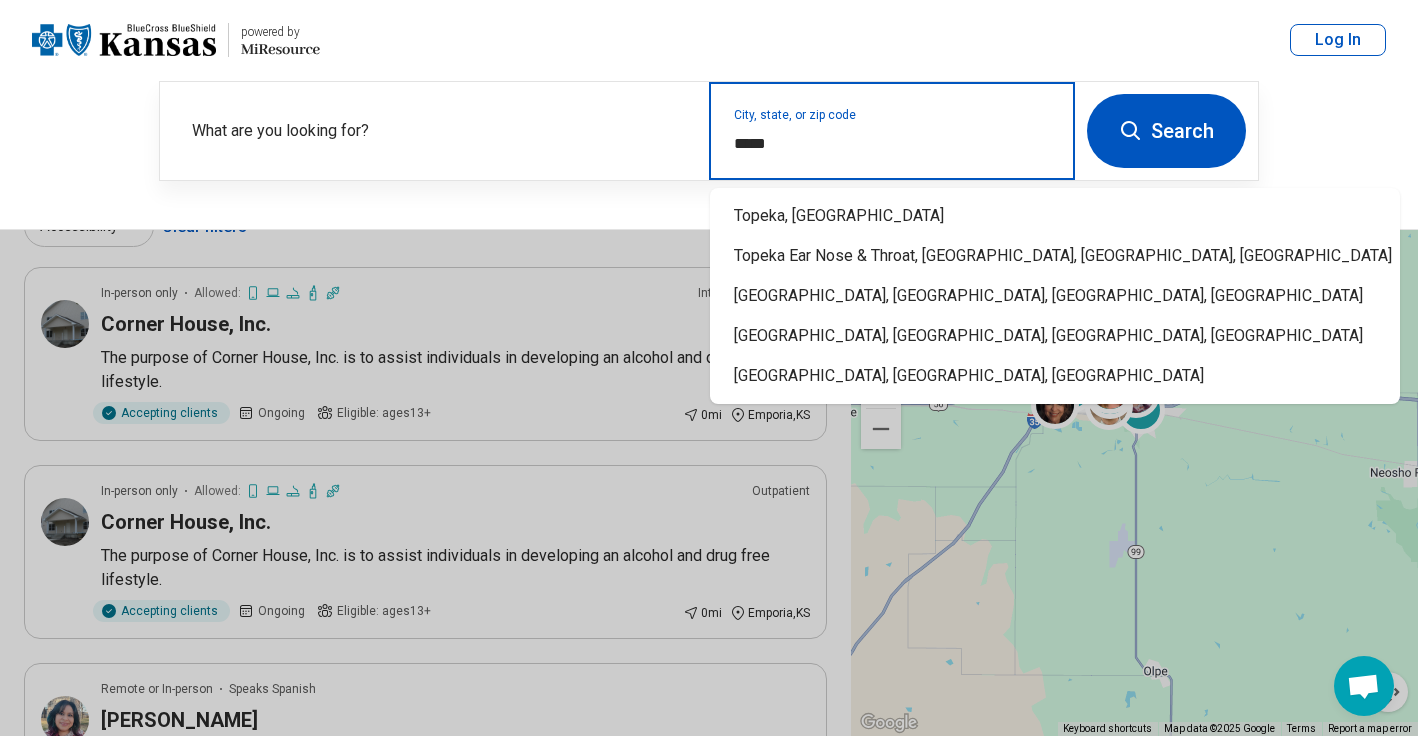 type on "******" 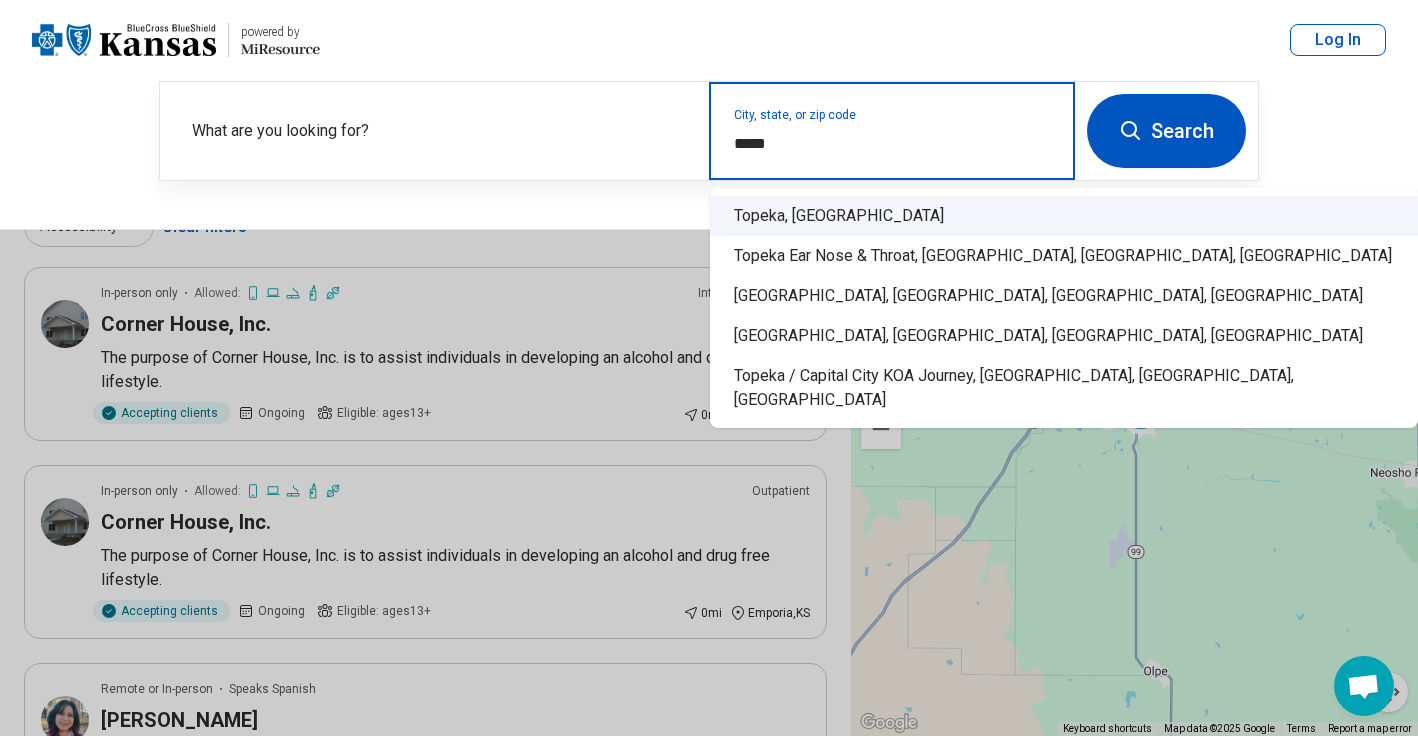 click on "Topeka, [GEOGRAPHIC_DATA]" at bounding box center (1064, 216) 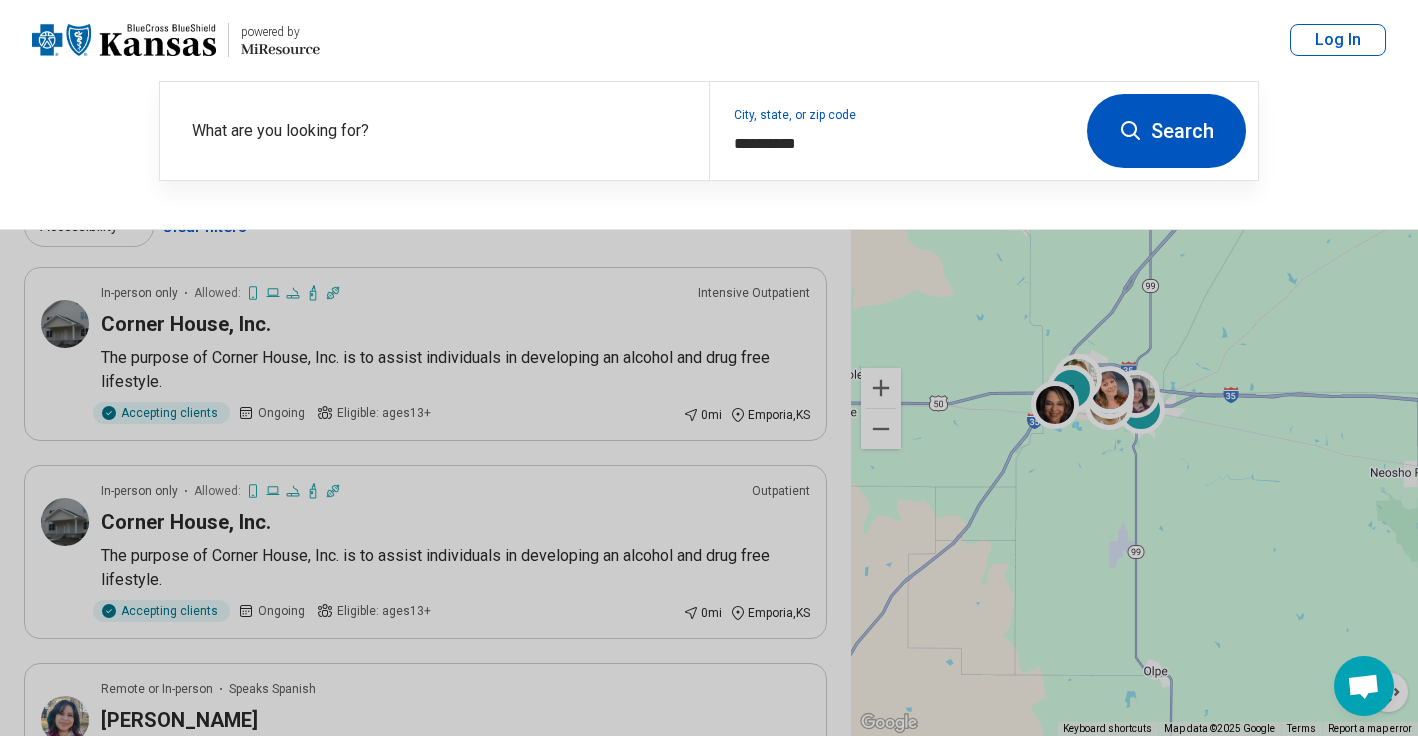 click on "Search" at bounding box center (1166, 131) 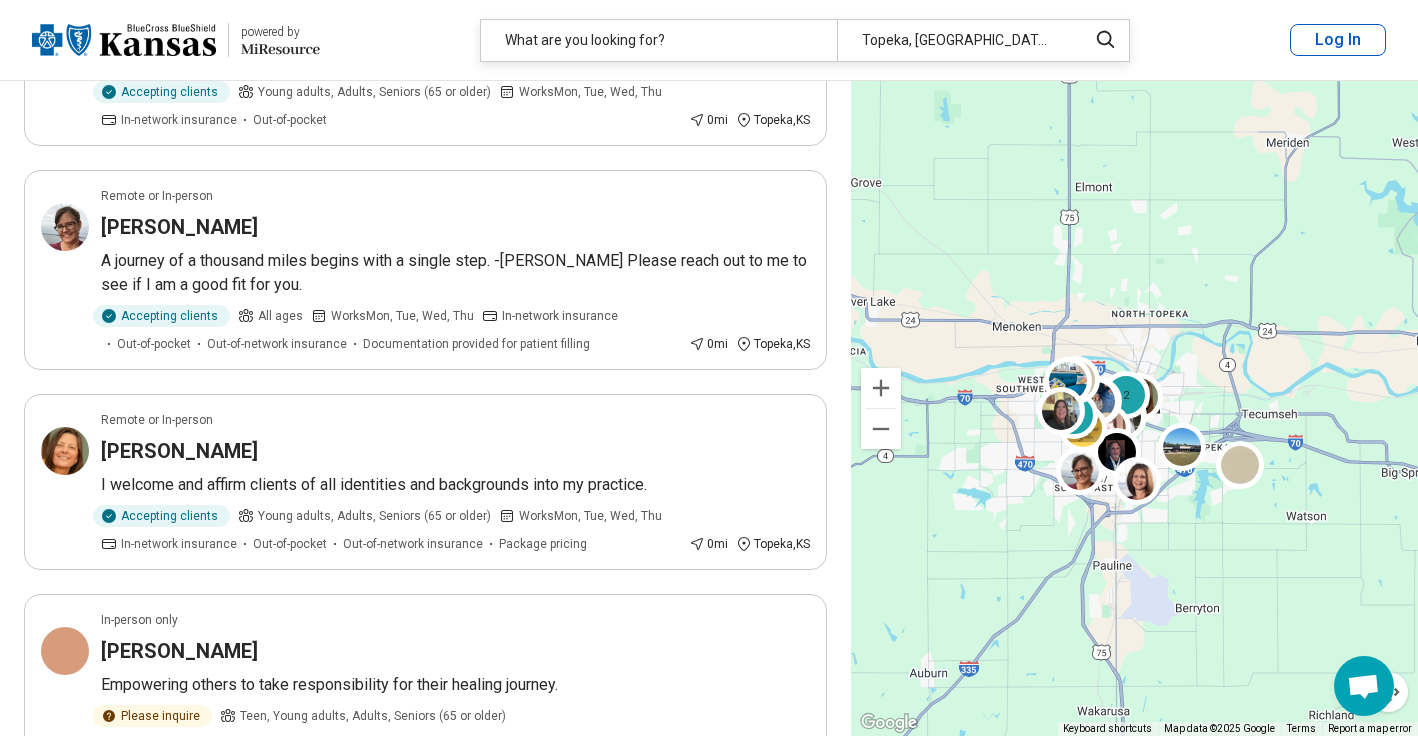 scroll, scrollTop: 336, scrollLeft: 0, axis: vertical 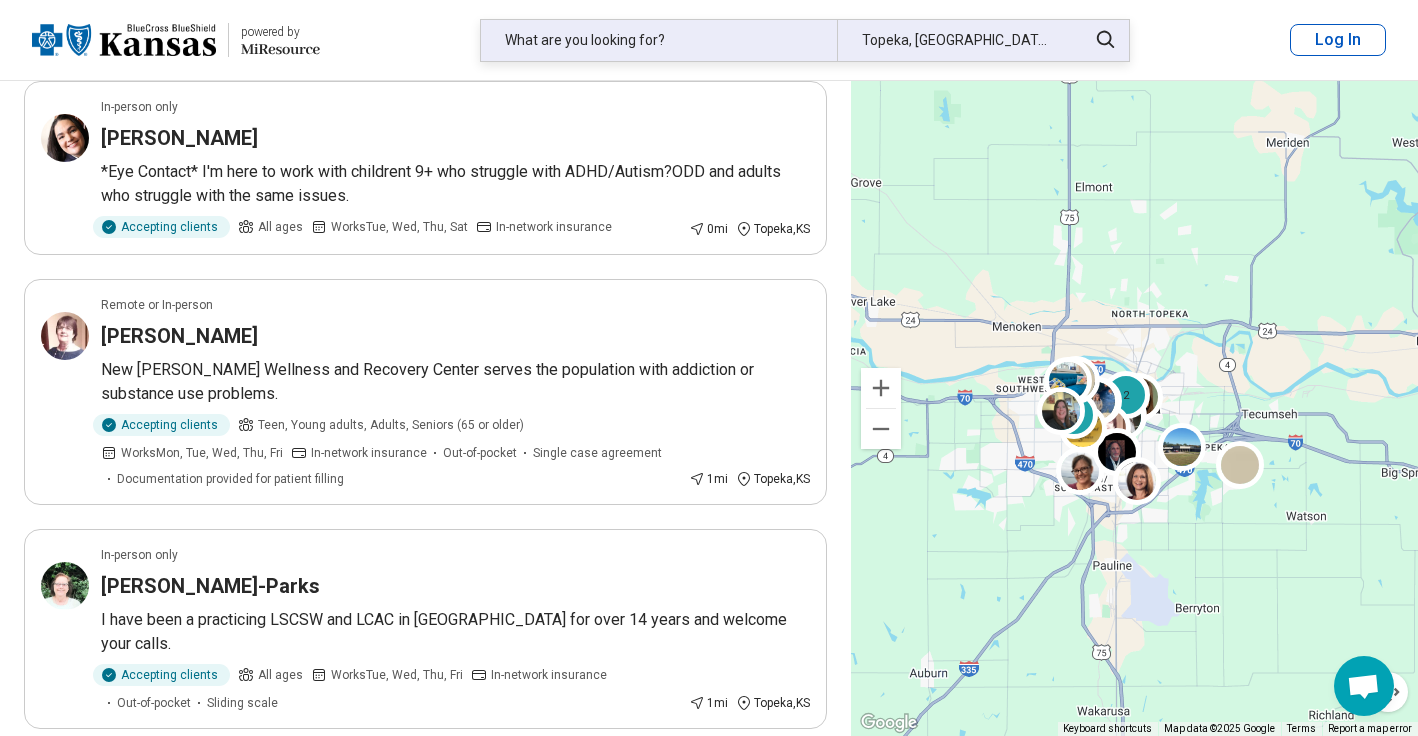 click on "What are you looking for?" at bounding box center [659, 40] 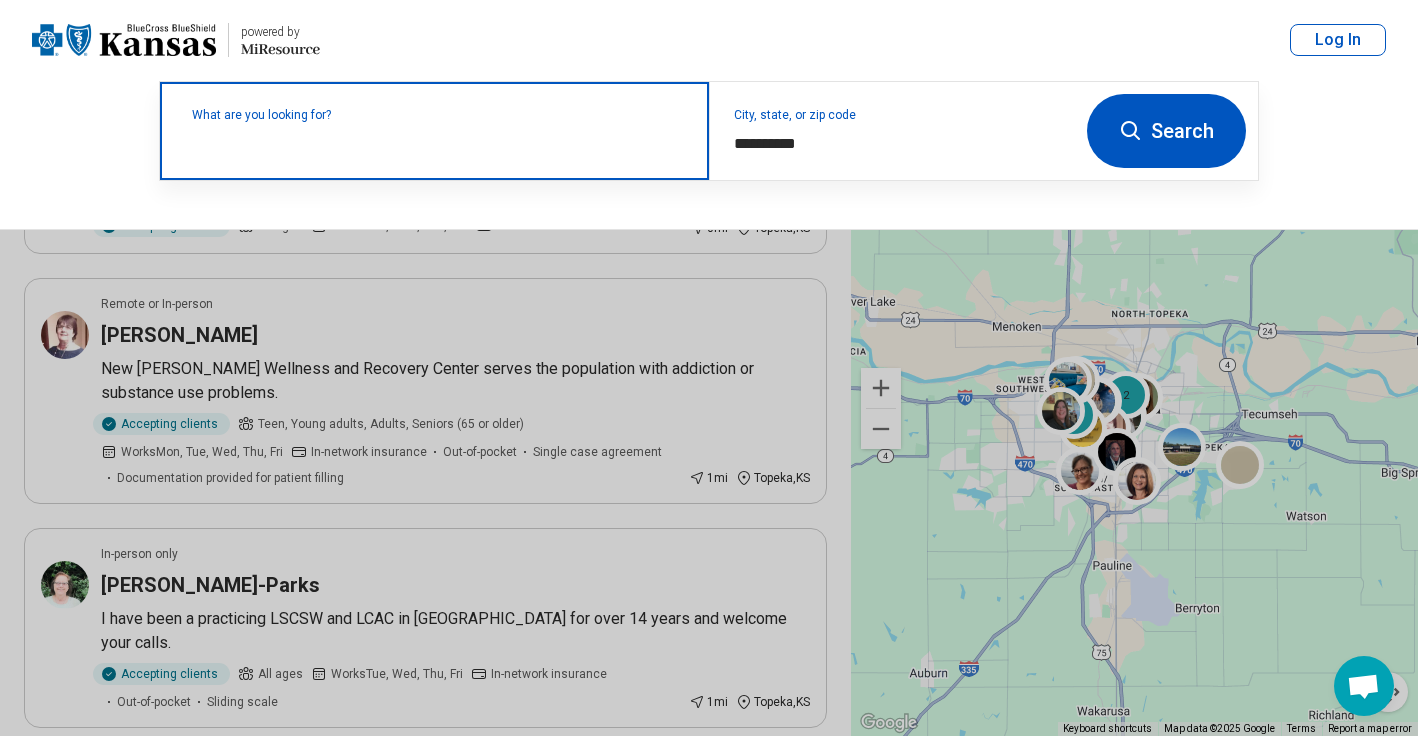 click at bounding box center (438, 141) 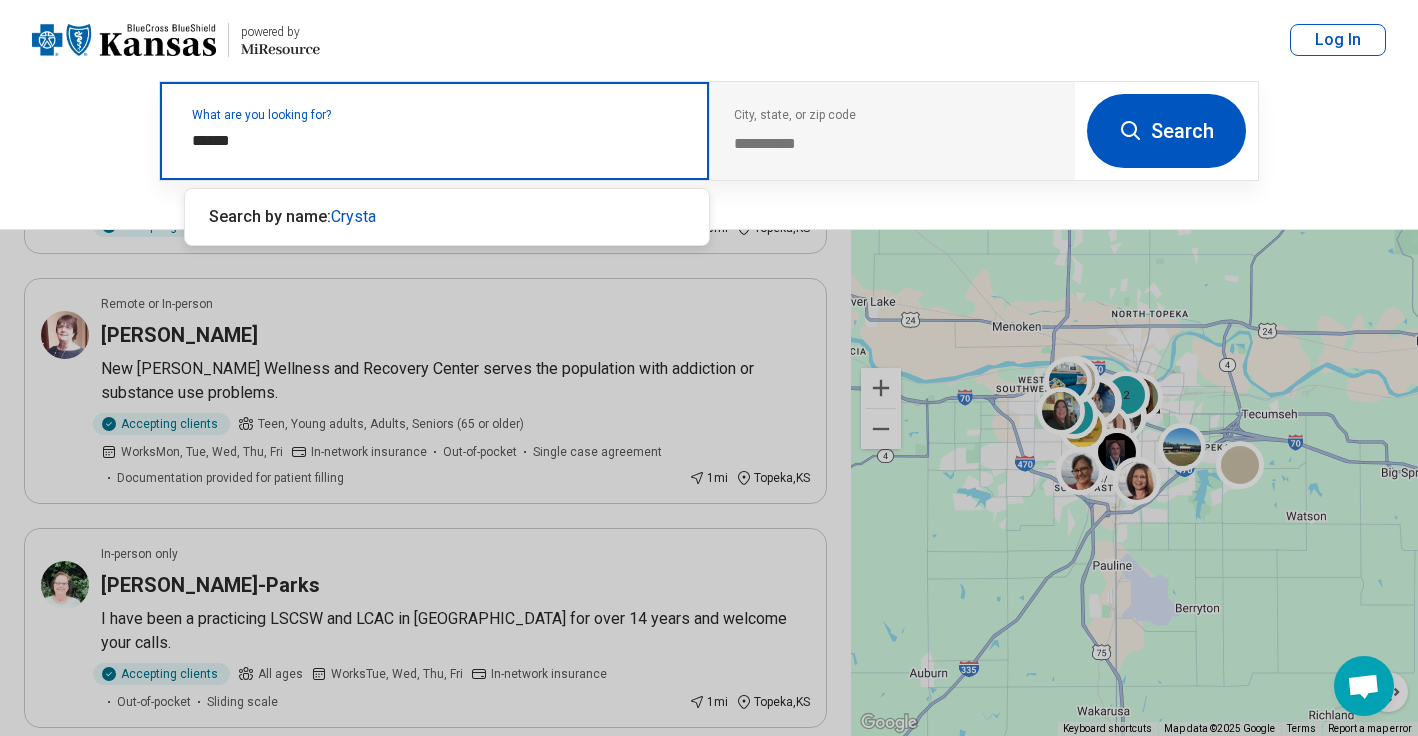 type on "*******" 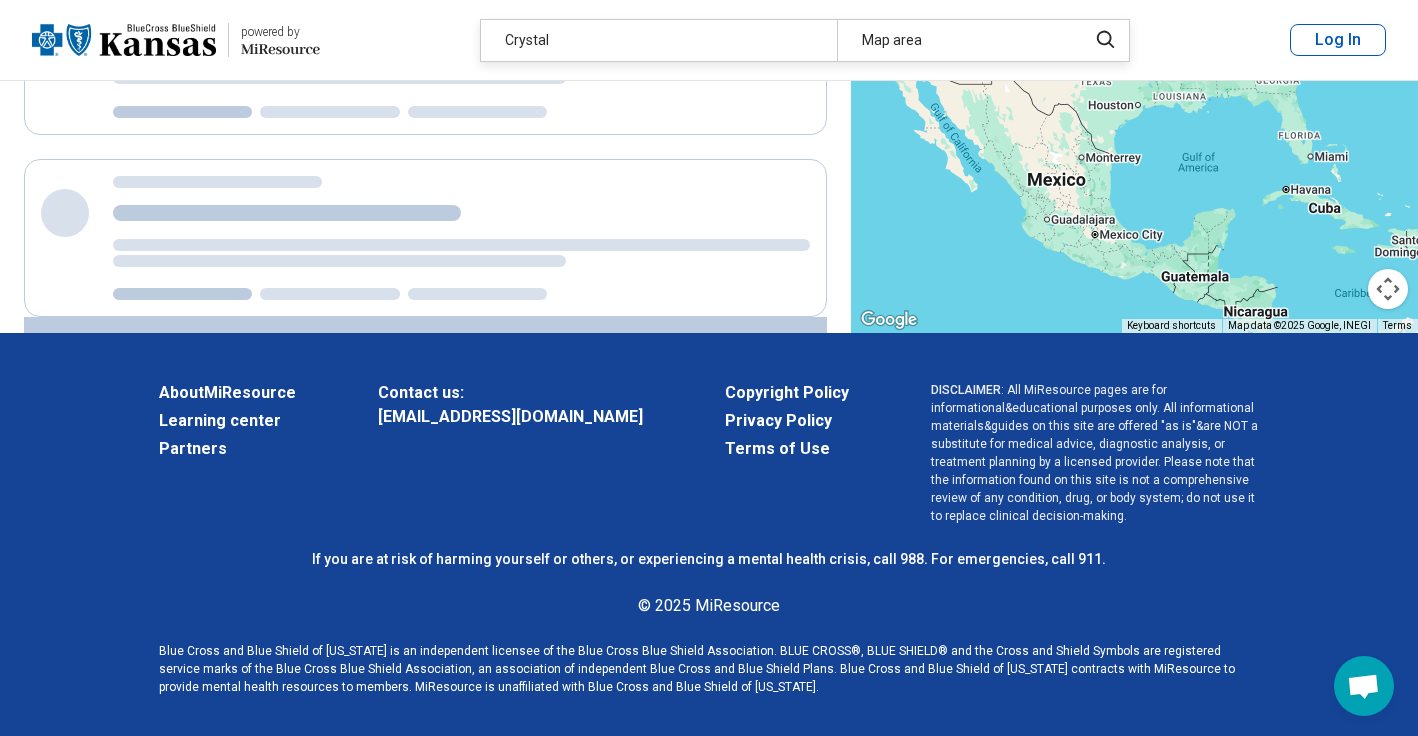 scroll, scrollTop: 0, scrollLeft: 0, axis: both 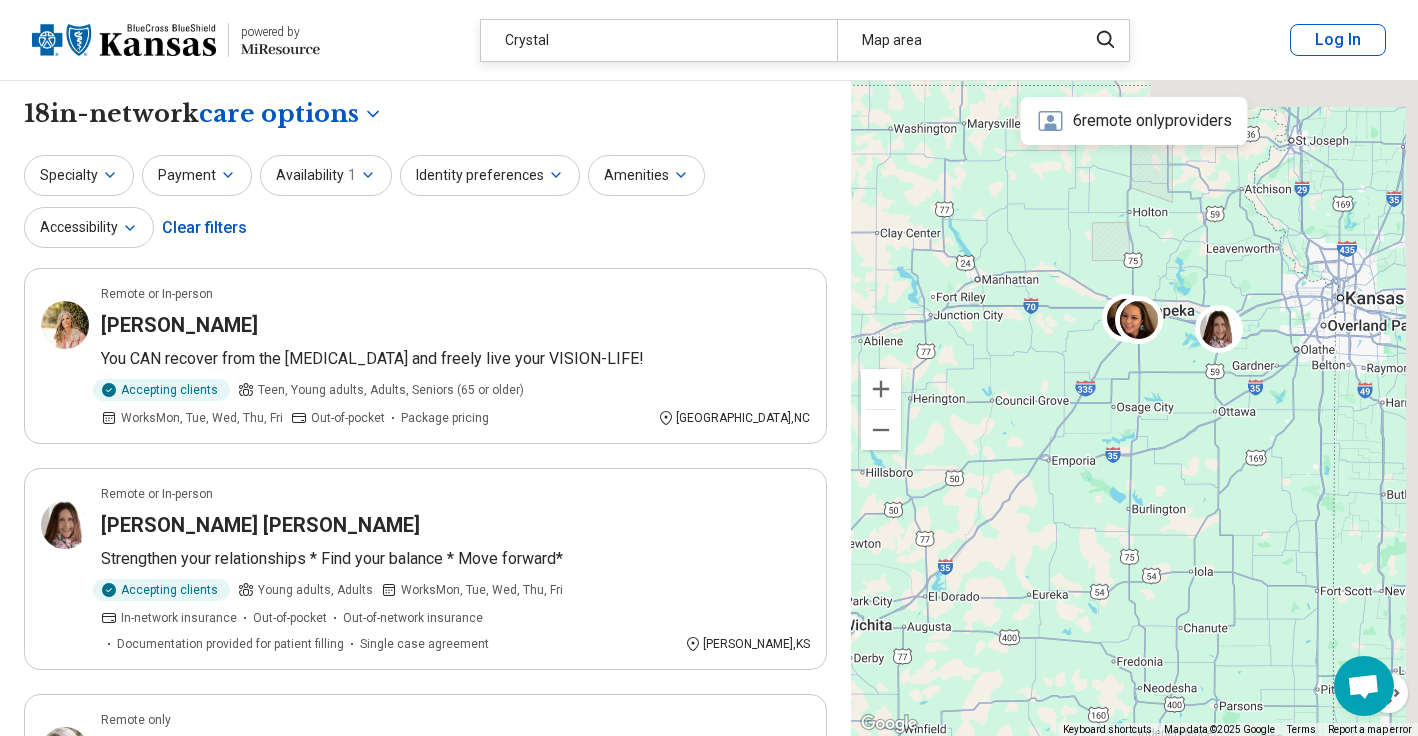 drag, startPoint x: 1255, startPoint y: 277, endPoint x: 1129, endPoint y: 500, distance: 256.13474 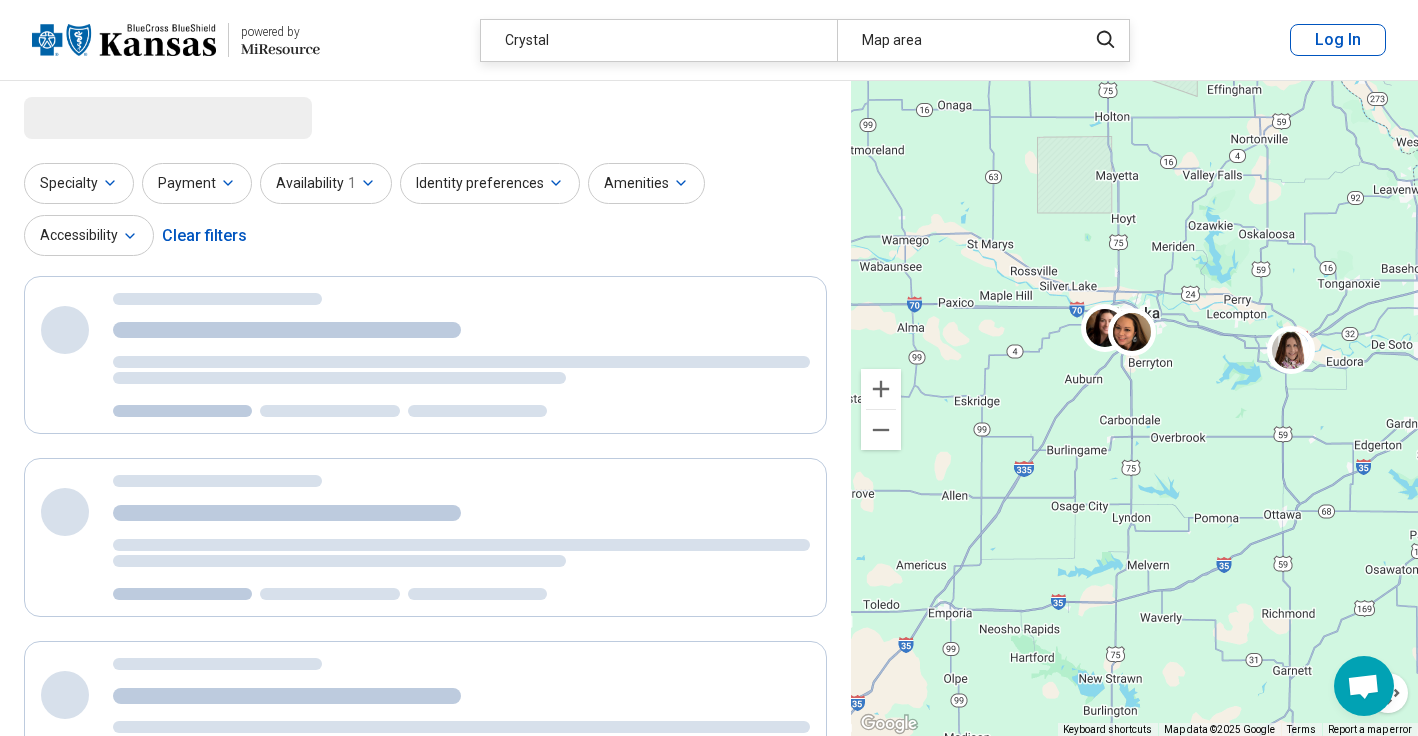 select on "***" 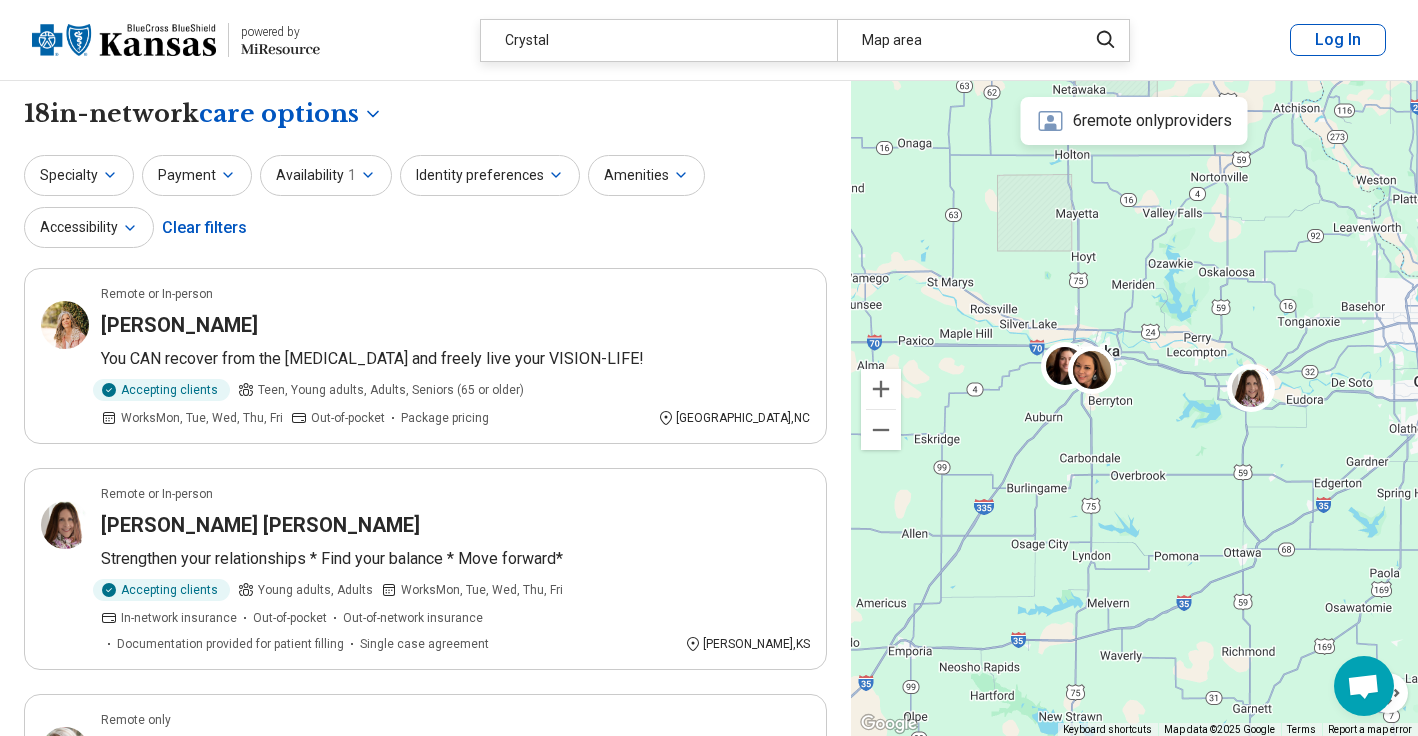 drag, startPoint x: 1266, startPoint y: 294, endPoint x: 1207, endPoint y: 353, distance: 83.4386 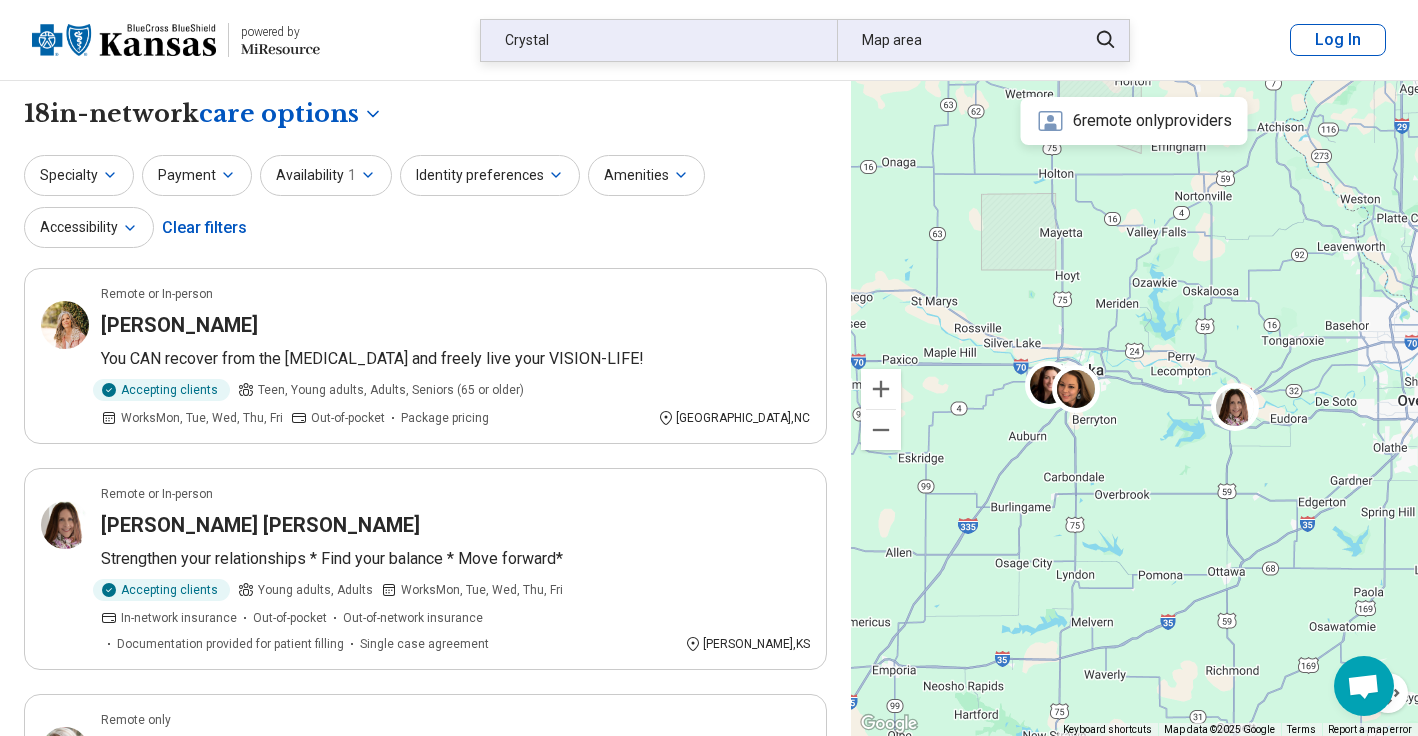 scroll, scrollTop: 0, scrollLeft: 0, axis: both 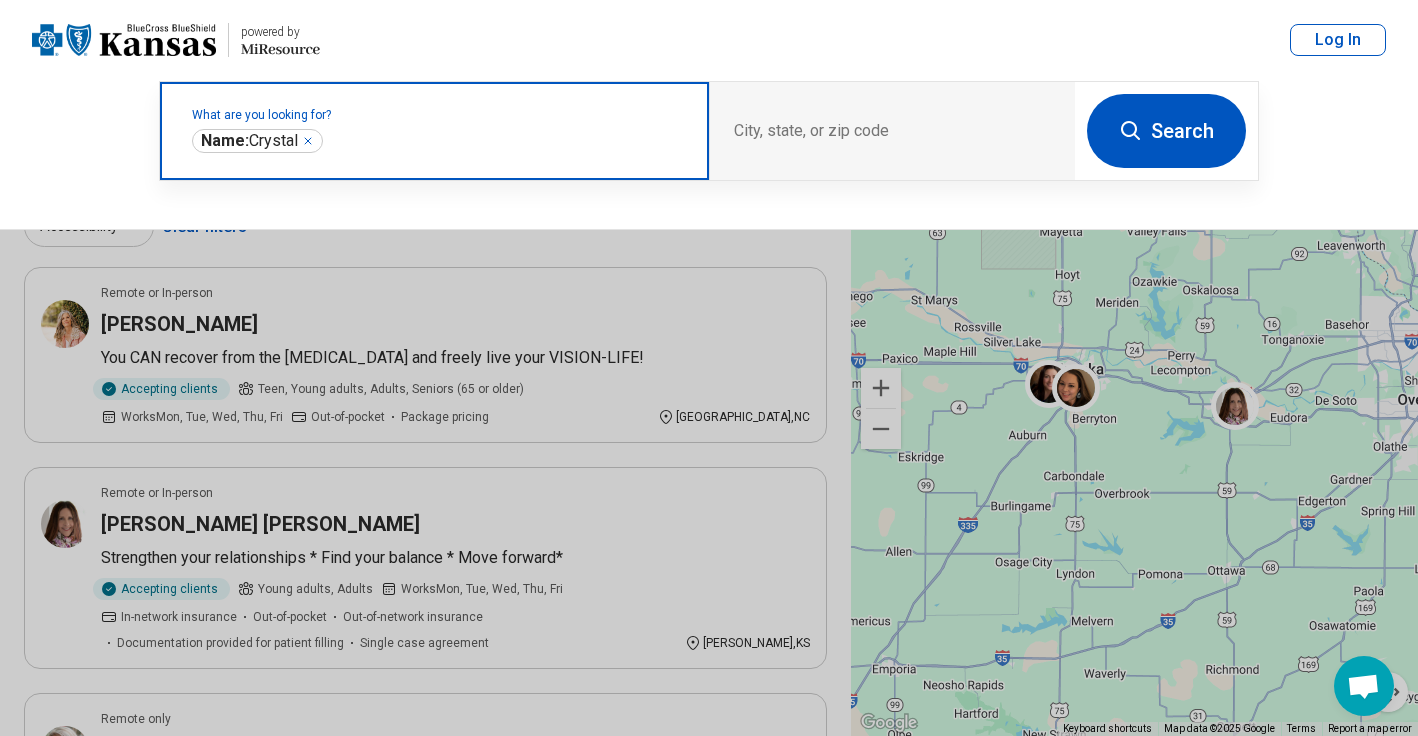 click at bounding box center [506, 141] 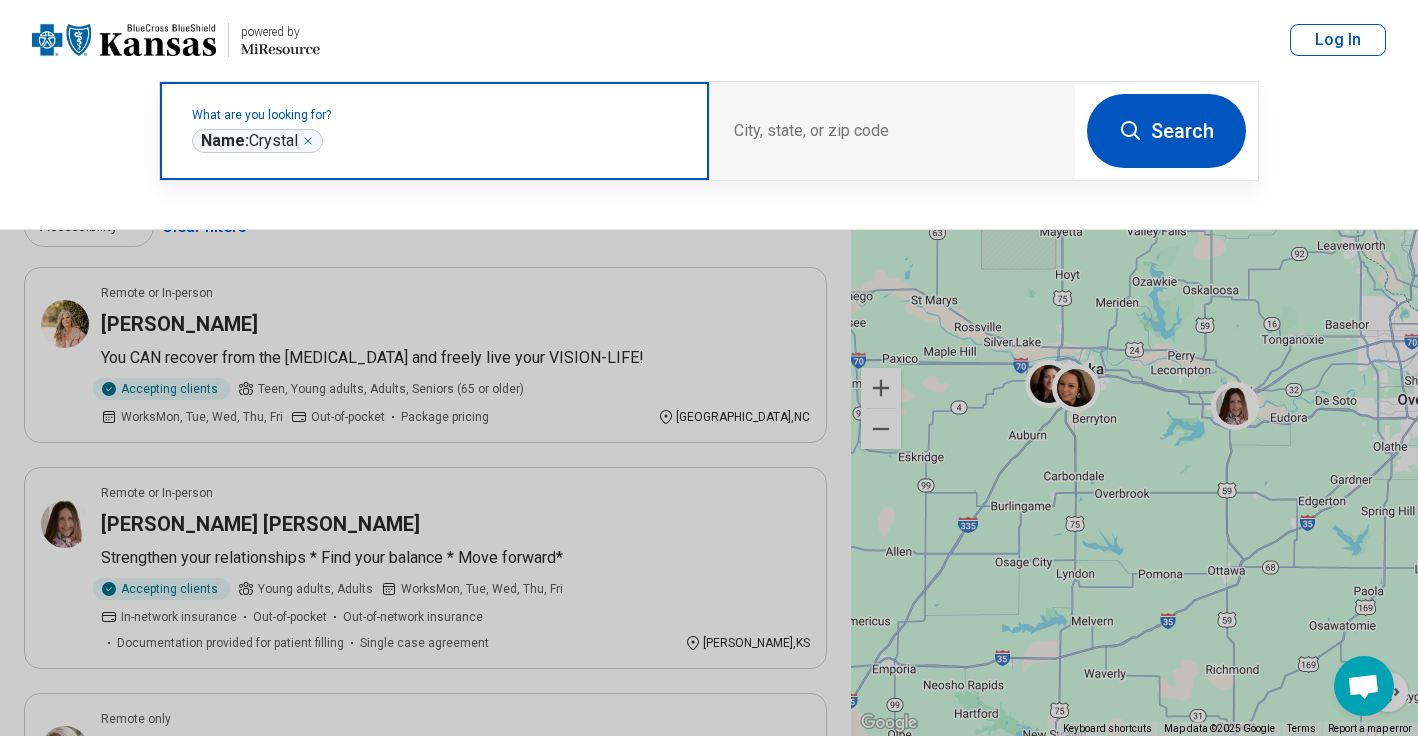 click 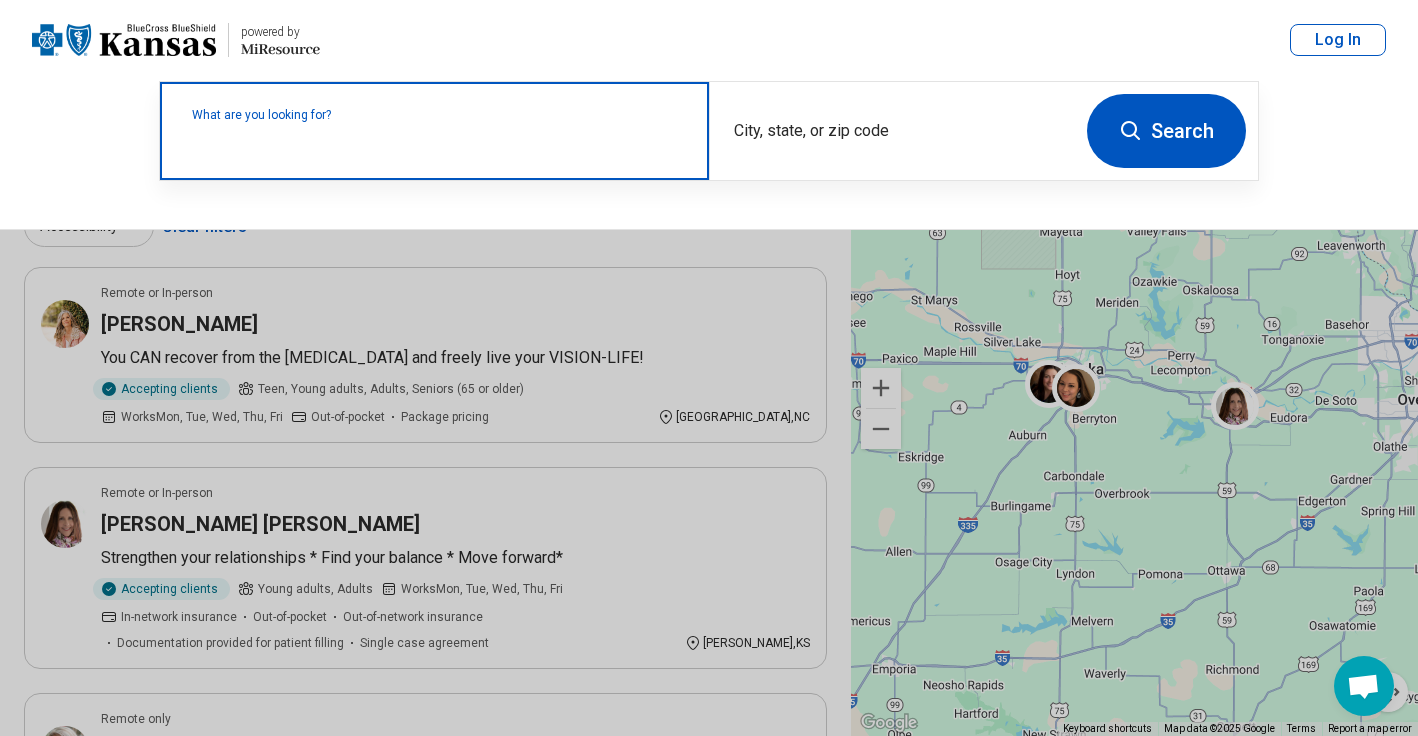 click at bounding box center [438, 141] 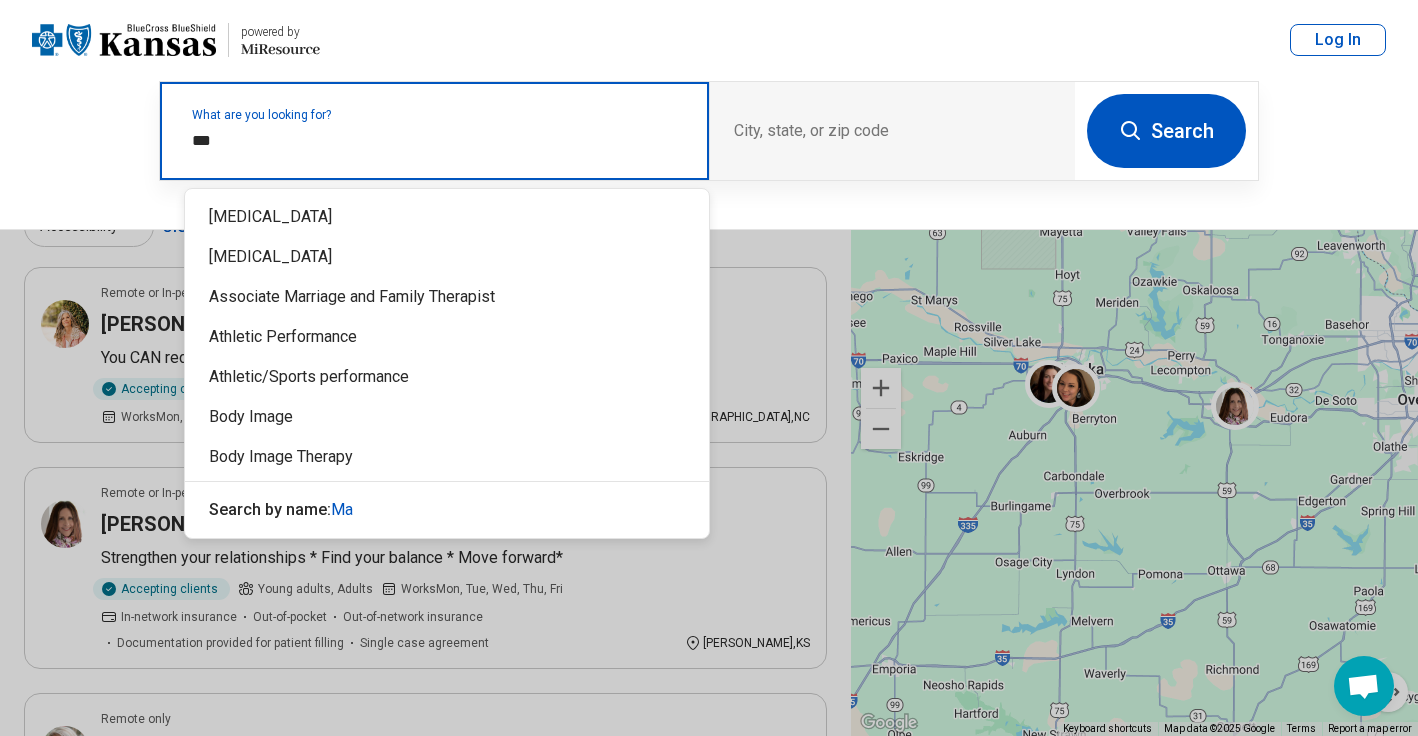 type on "****" 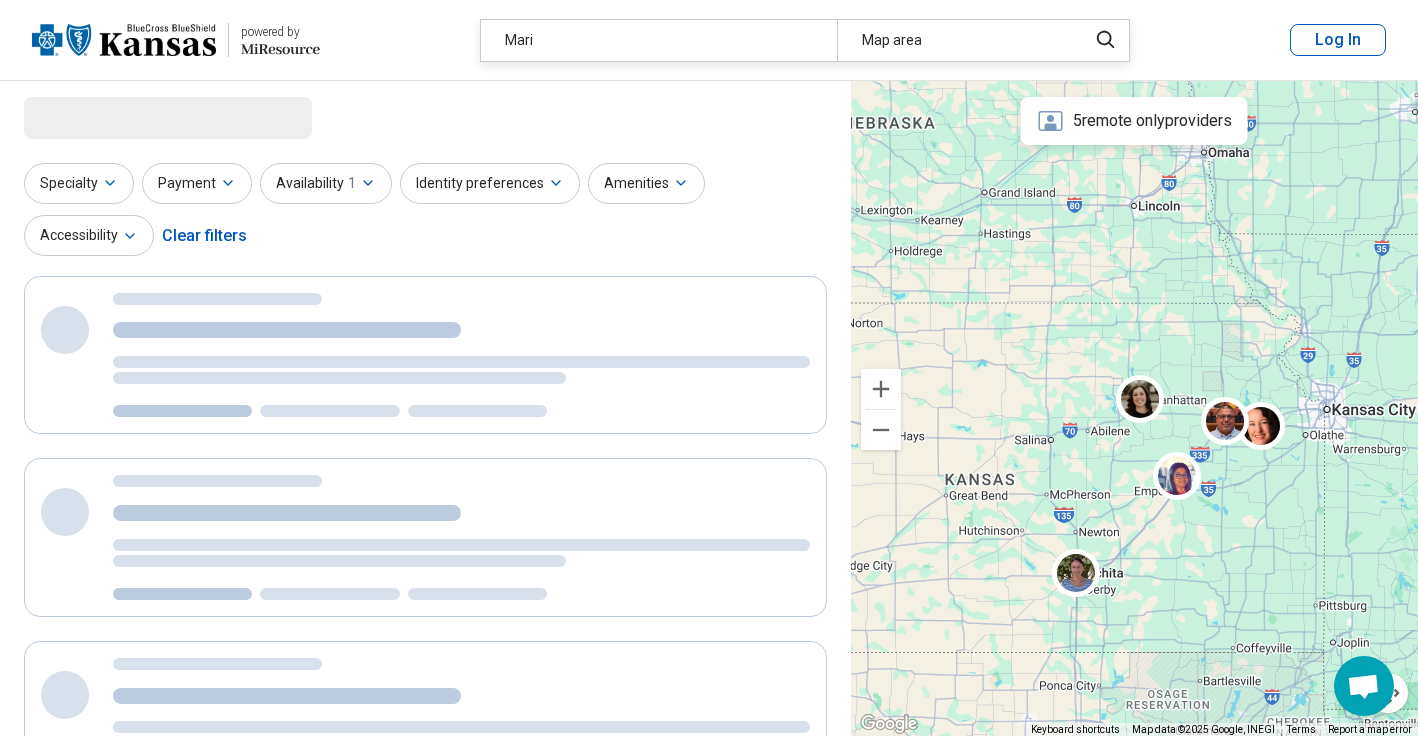 drag, startPoint x: 1257, startPoint y: 436, endPoint x: 919, endPoint y: 416, distance: 338.5912 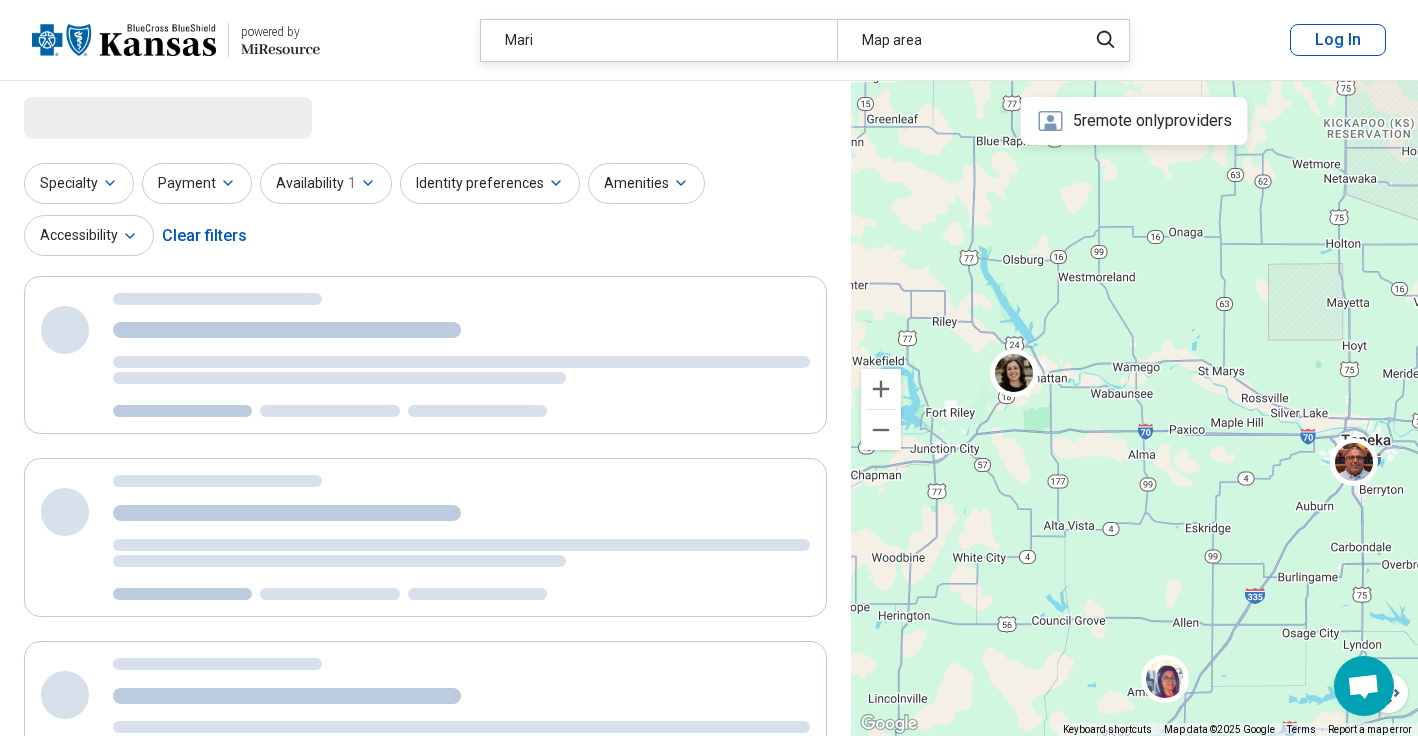 drag, startPoint x: 1184, startPoint y: 437, endPoint x: 911, endPoint y: 490, distance: 278.0971 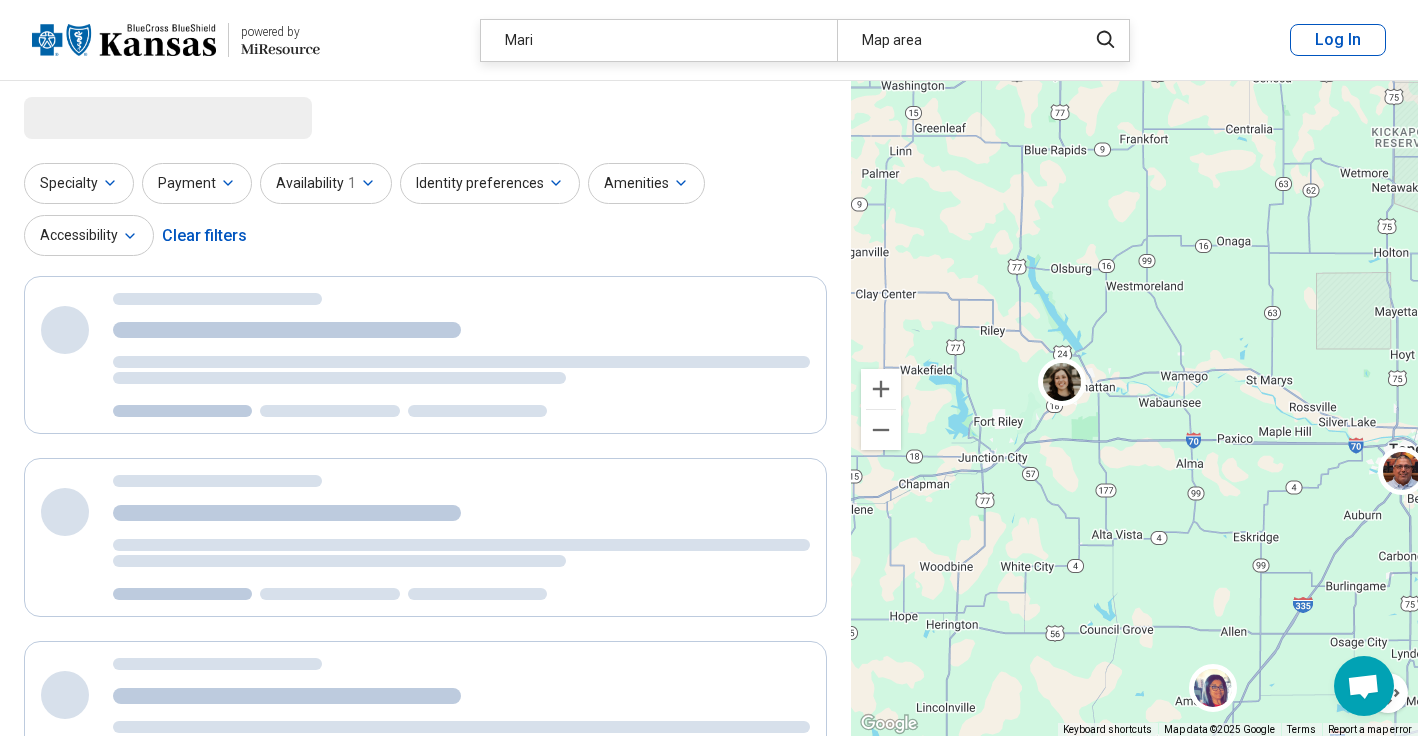 drag, startPoint x: 911, startPoint y: 490, endPoint x: 1010, endPoint y: 491, distance: 99.00505 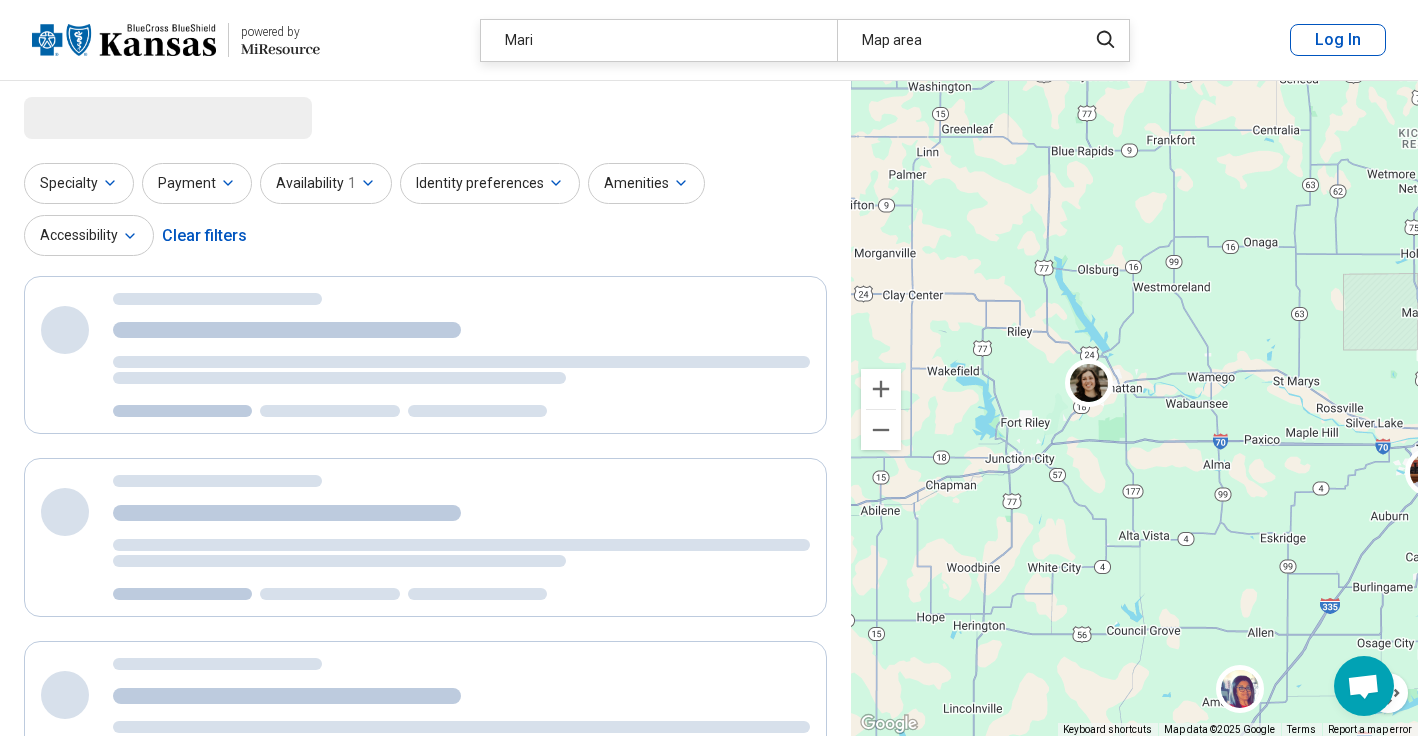 select on "***" 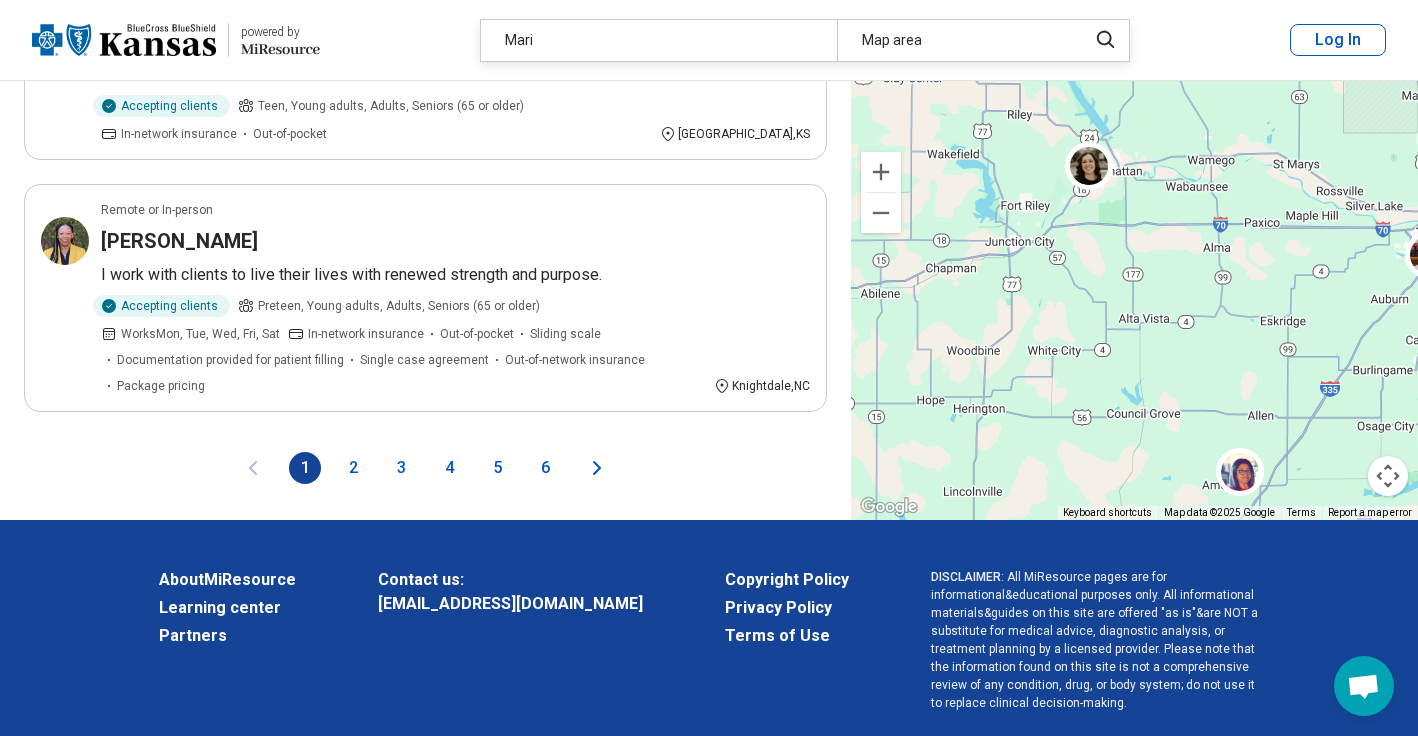 scroll, scrollTop: 4383, scrollLeft: 0, axis: vertical 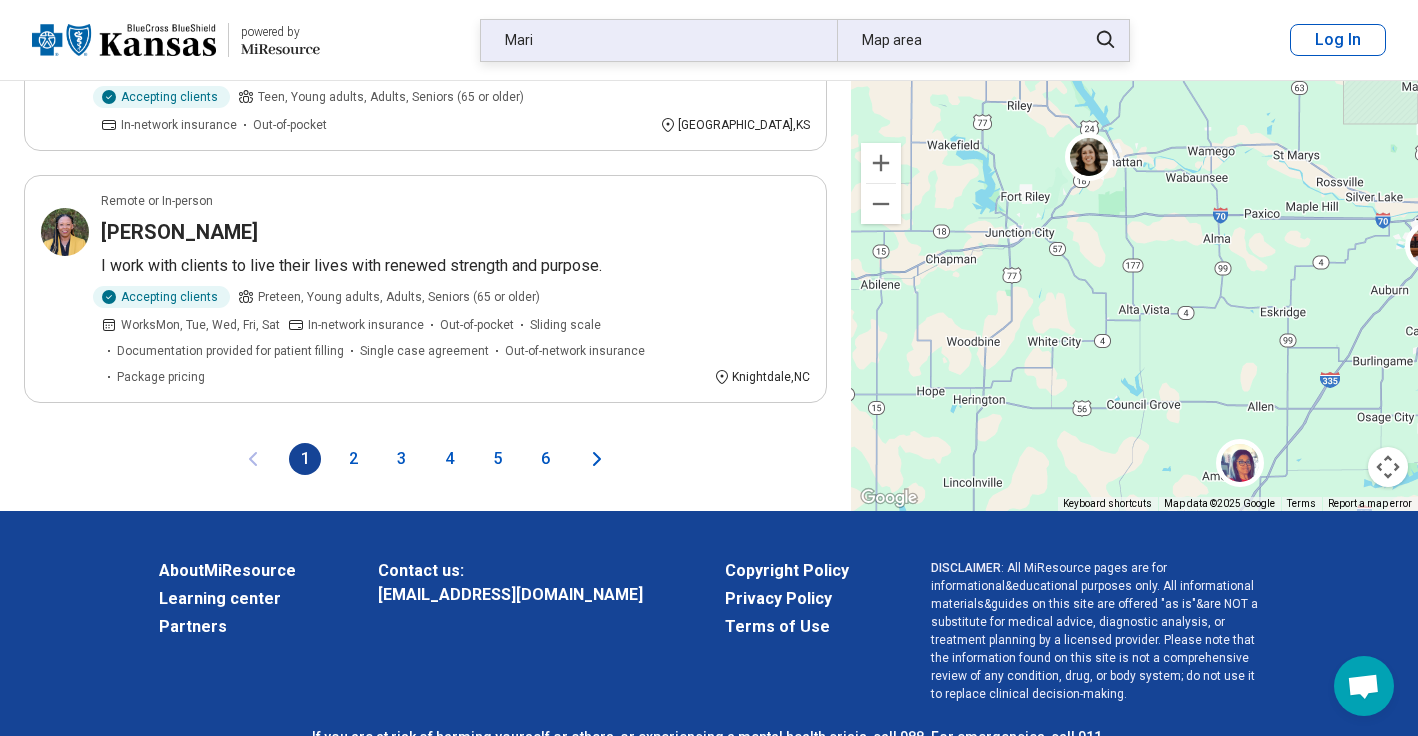 click on "Mari" at bounding box center (659, 40) 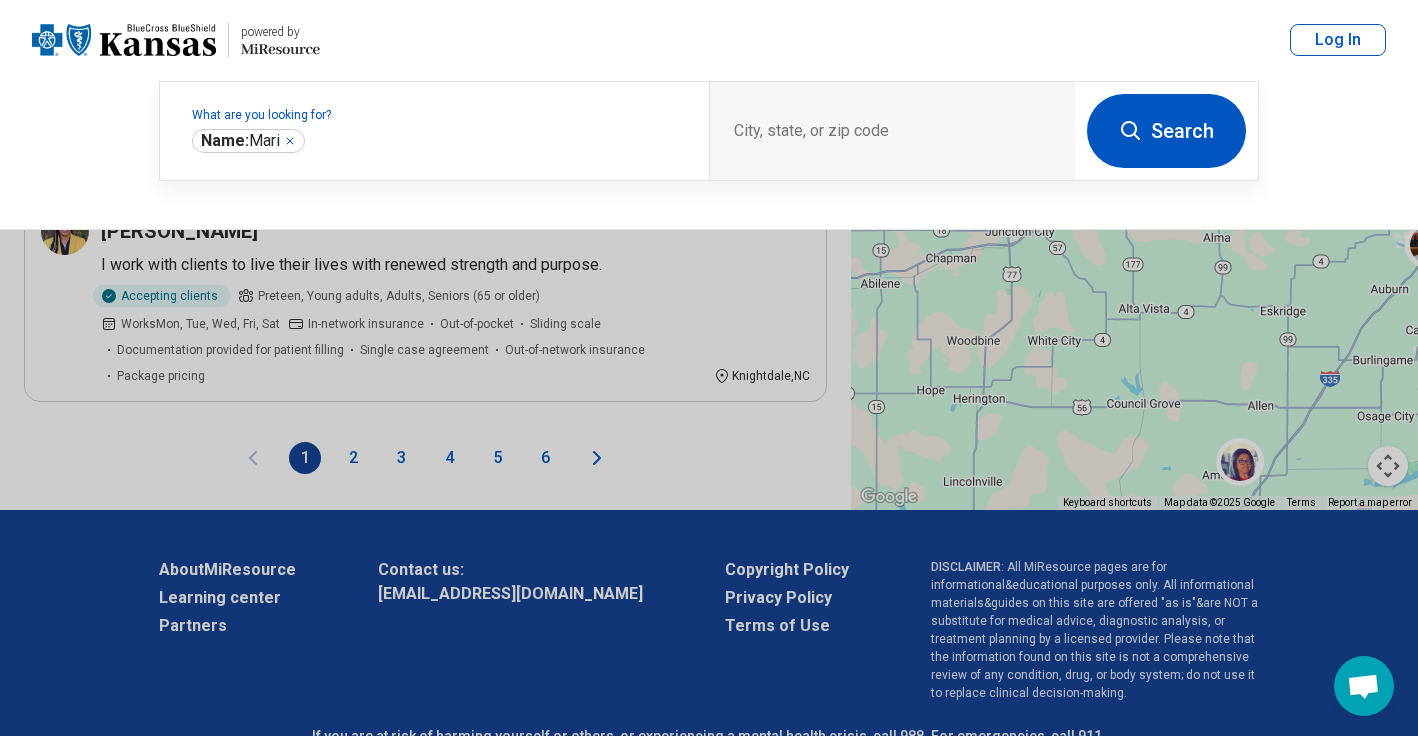 click on "powered by Miresource logo Mari Map area Log In" at bounding box center (709, 40) 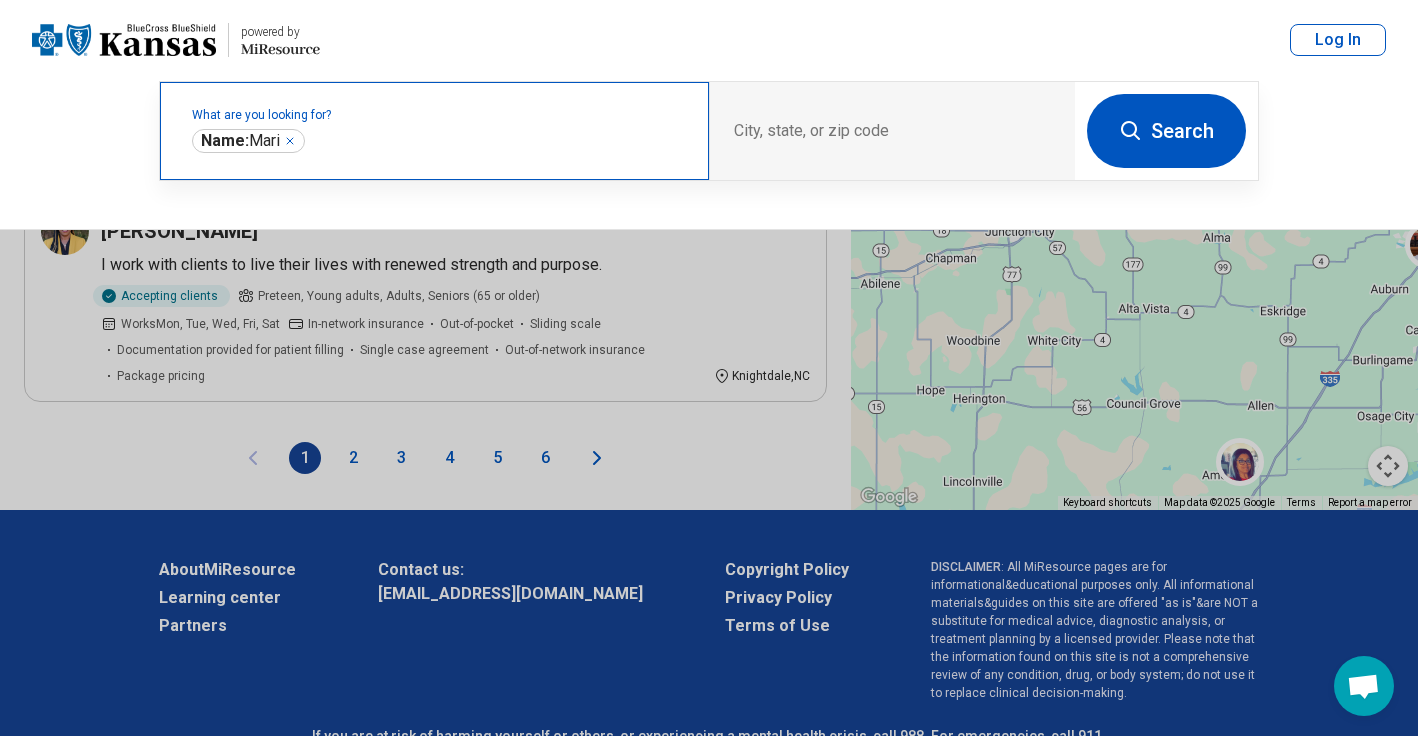 click on "What are you looking for? Name:  [PERSON_NAME] ****" at bounding box center (434, 131) 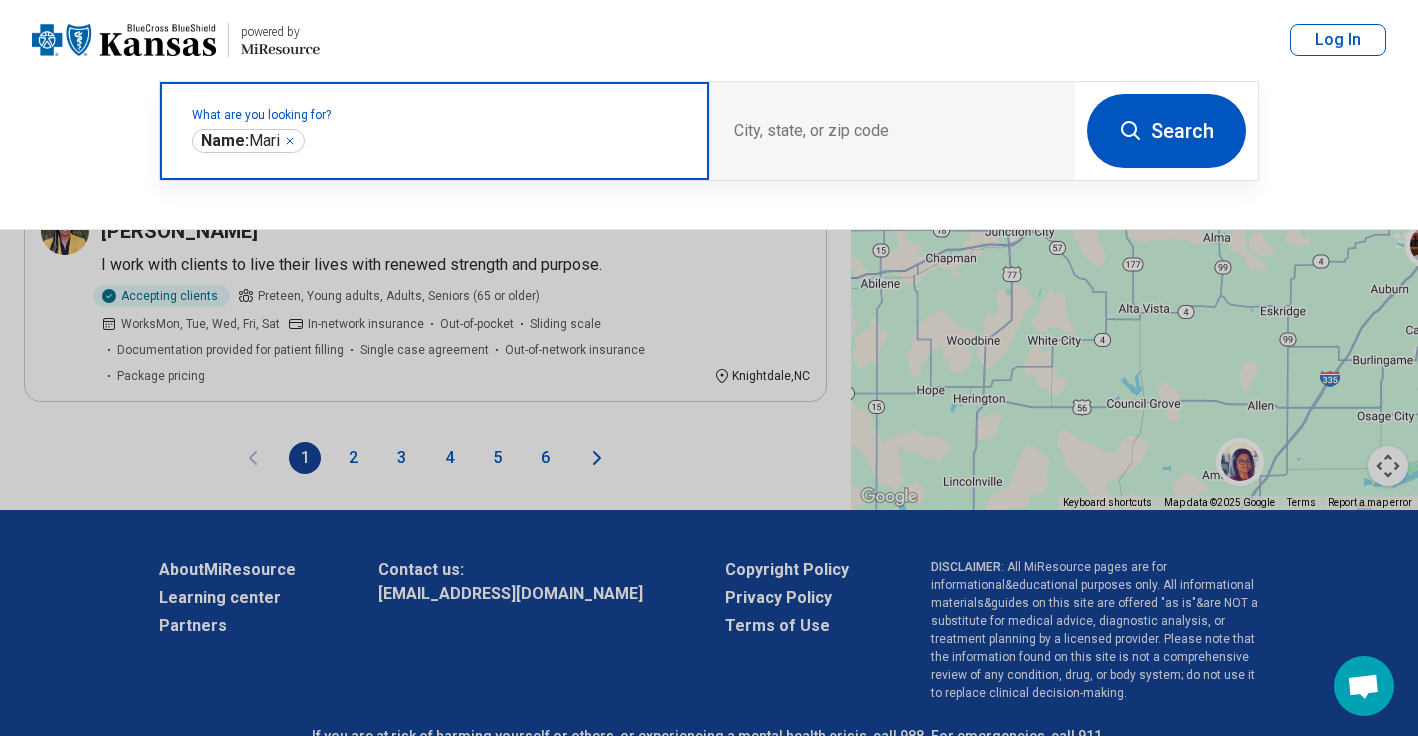 click 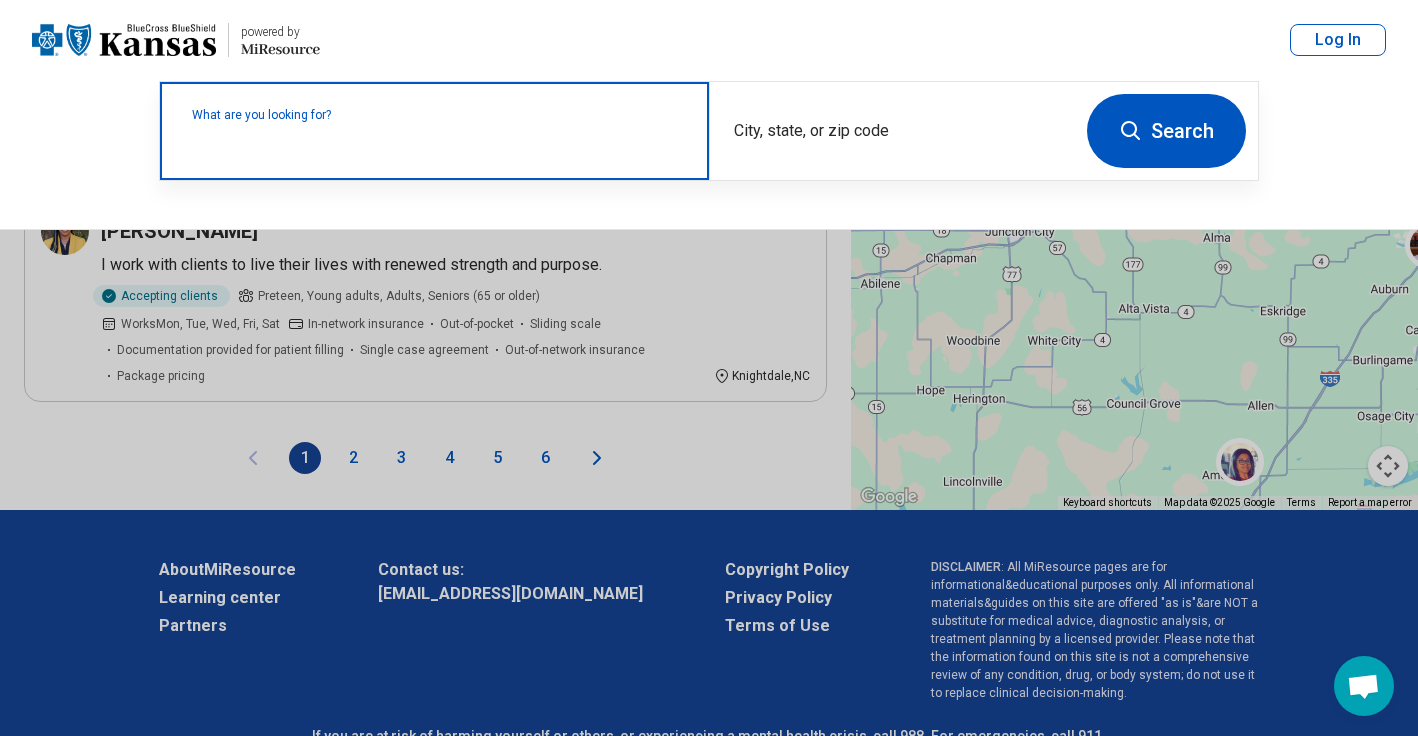 click at bounding box center [438, 141] 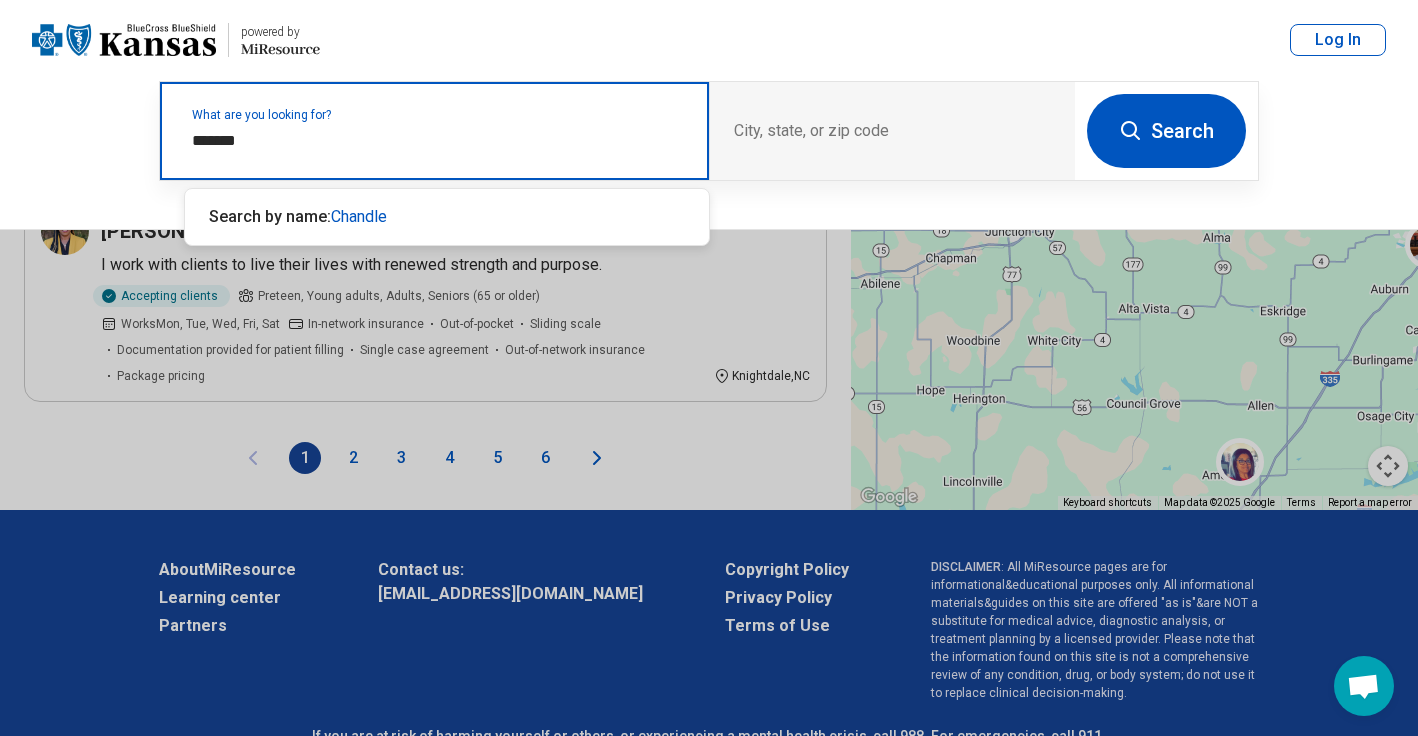 type on "********" 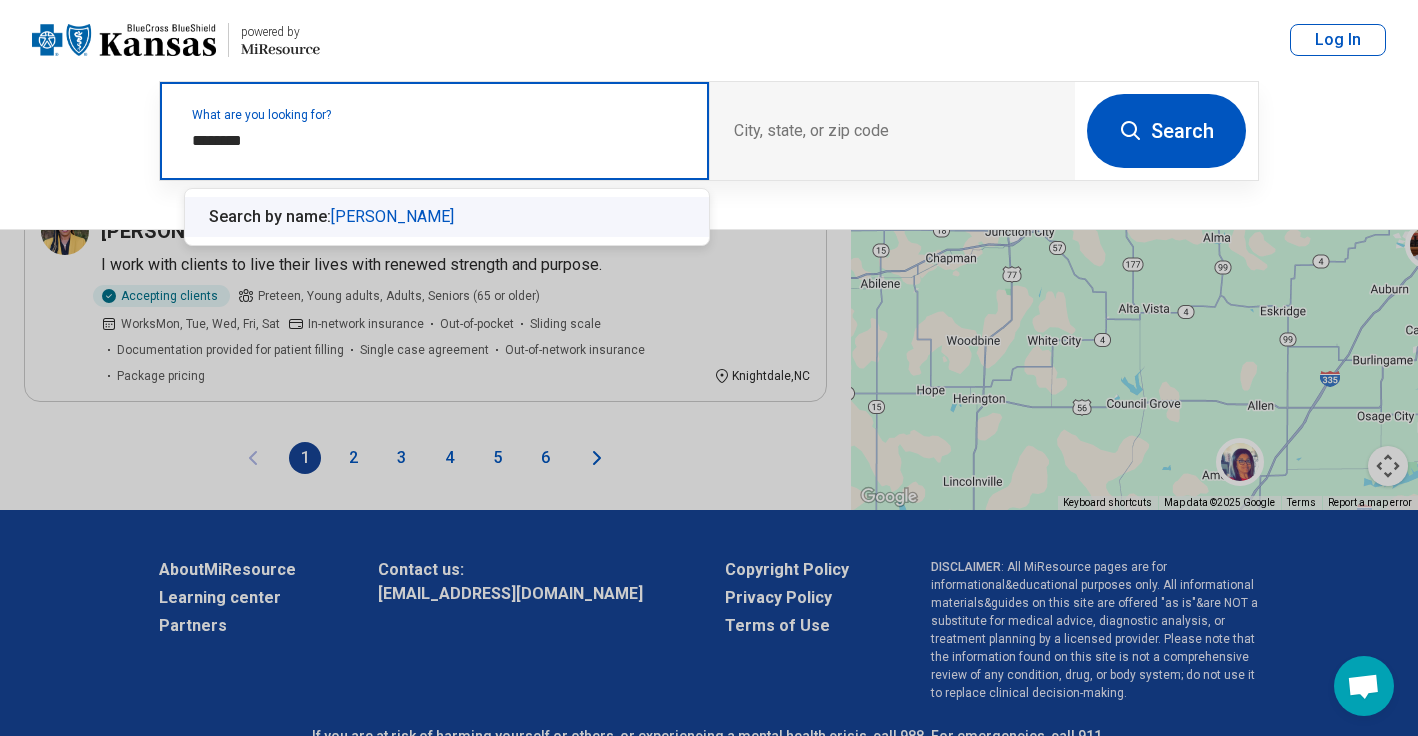 click on "Search by name:  [PERSON_NAME]" at bounding box center [447, 217] 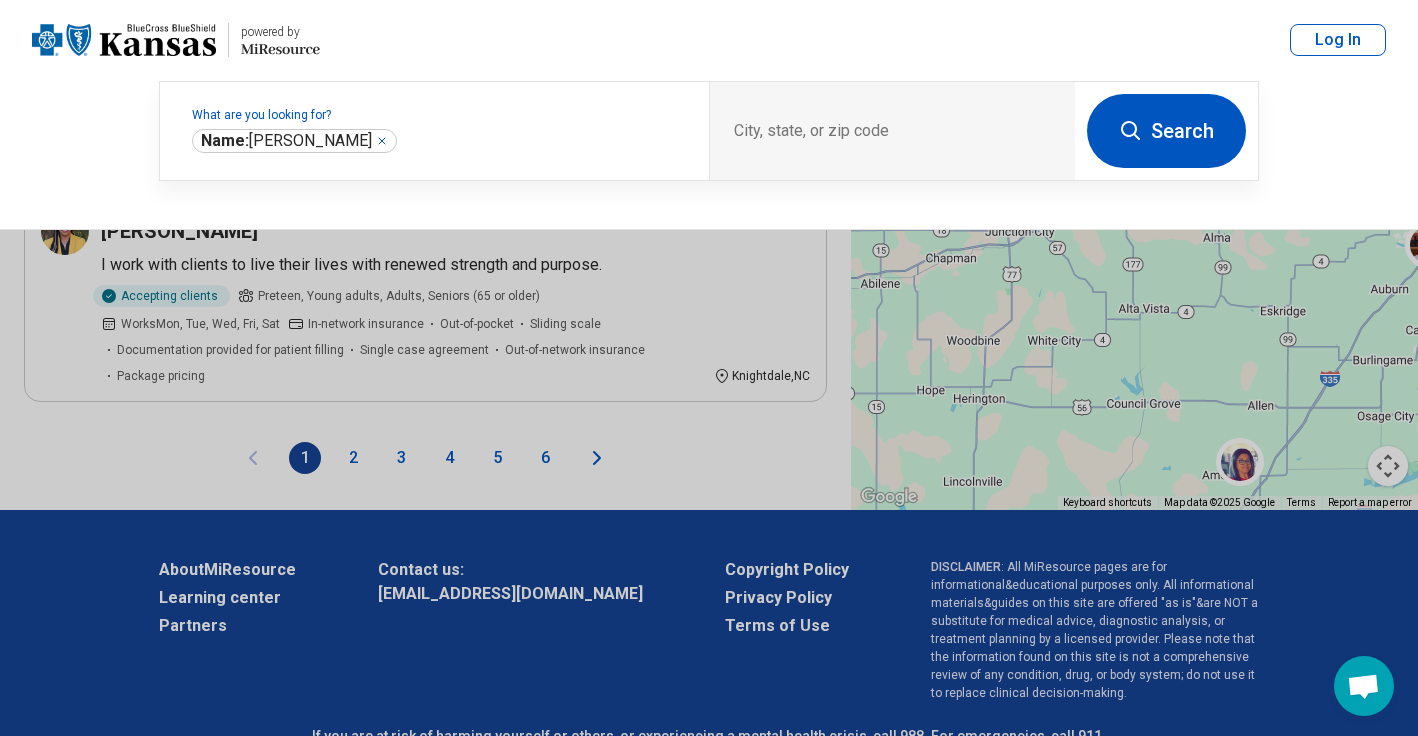 click 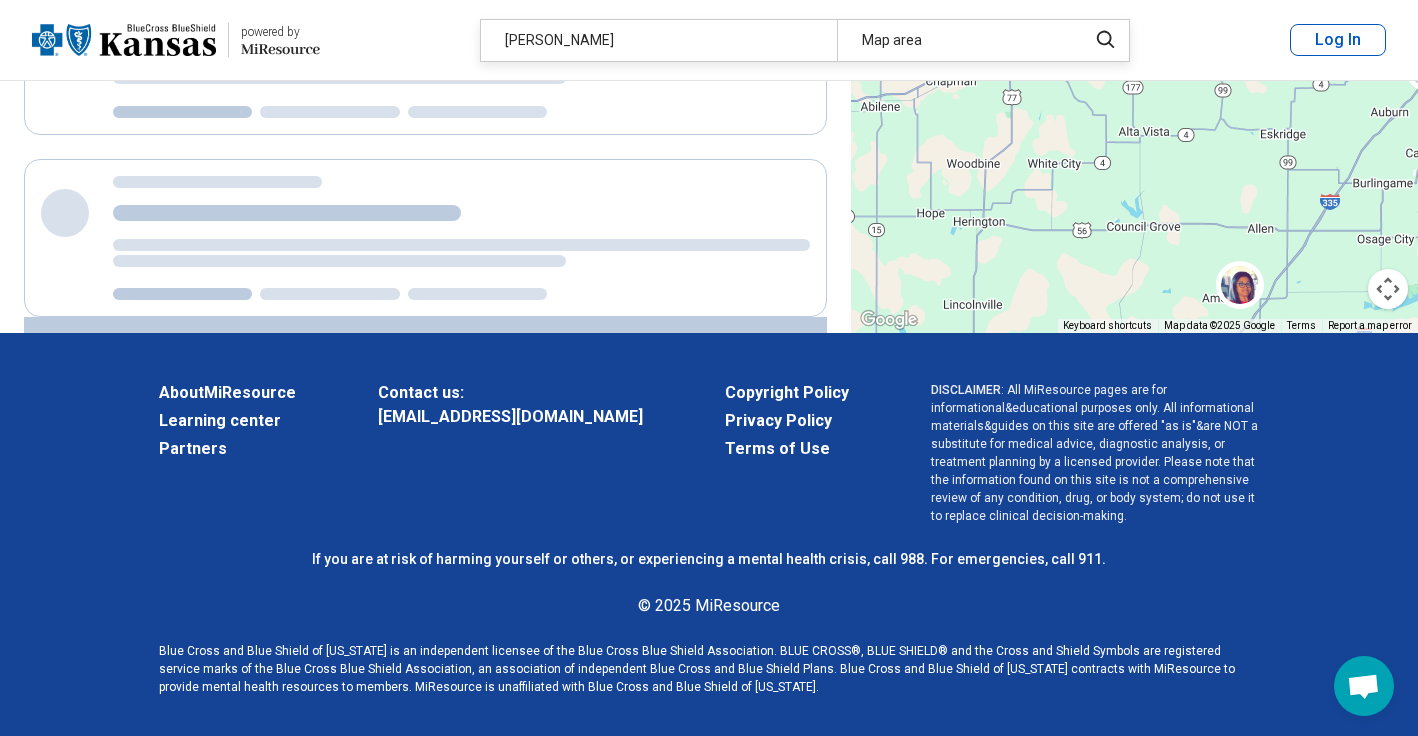 scroll, scrollTop: 823, scrollLeft: 0, axis: vertical 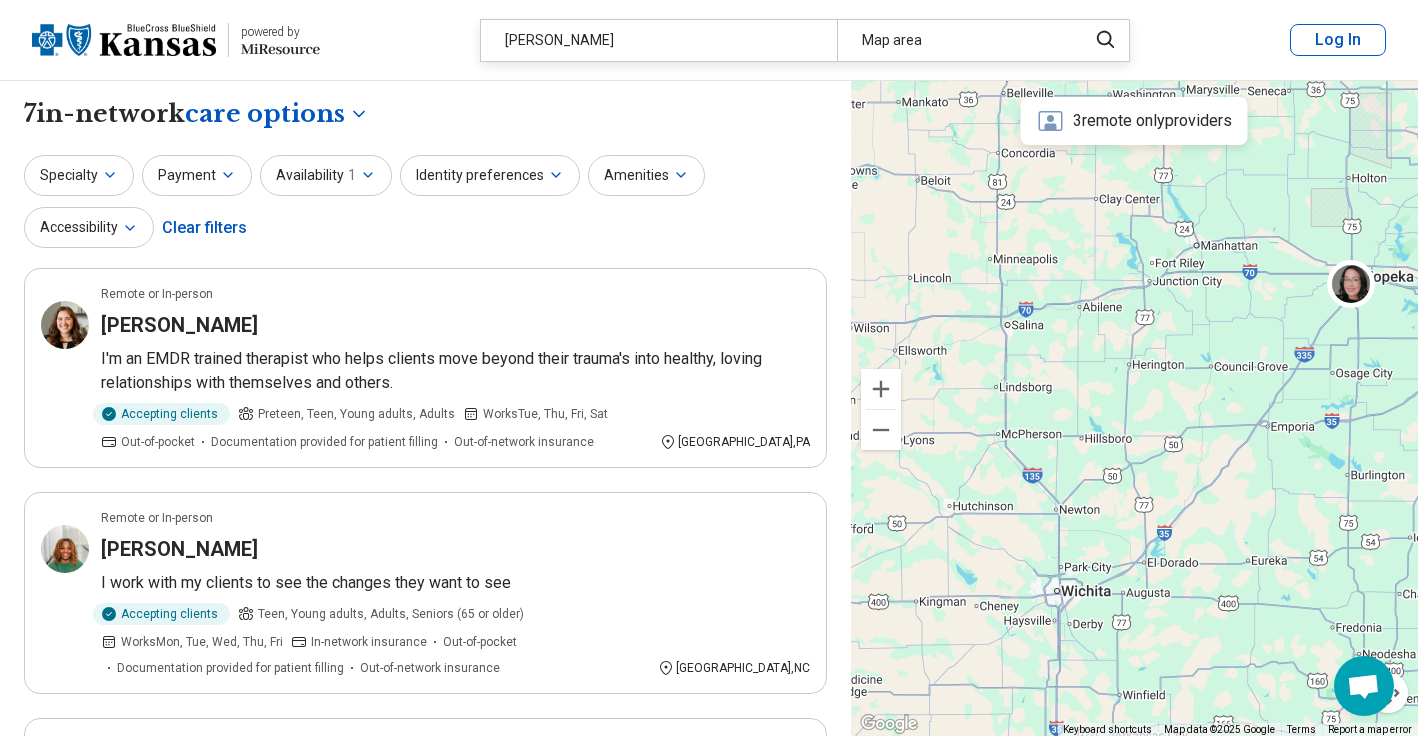 drag, startPoint x: 1091, startPoint y: 344, endPoint x: 1139, endPoint y: 667, distance: 326.5471 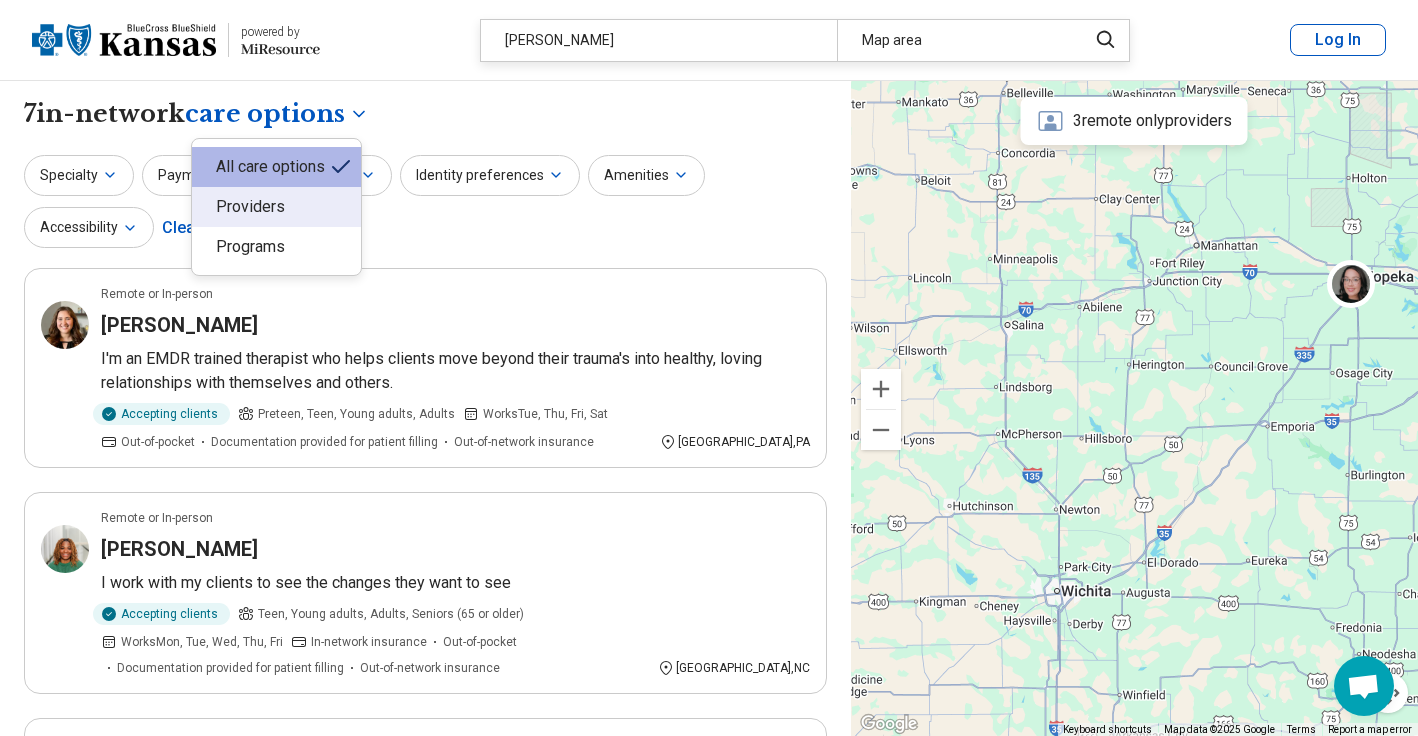 click on "Providers" at bounding box center [276, 207] 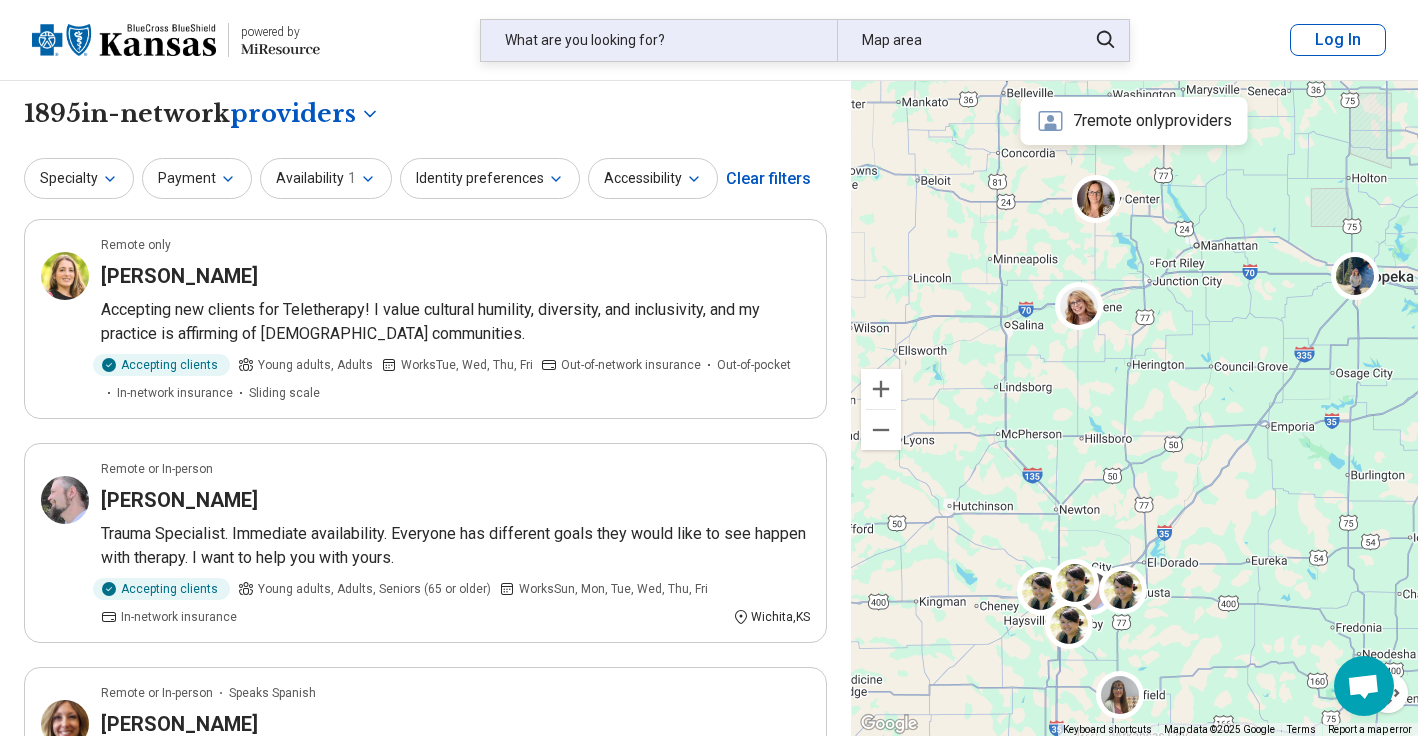 scroll, scrollTop: 0, scrollLeft: 0, axis: both 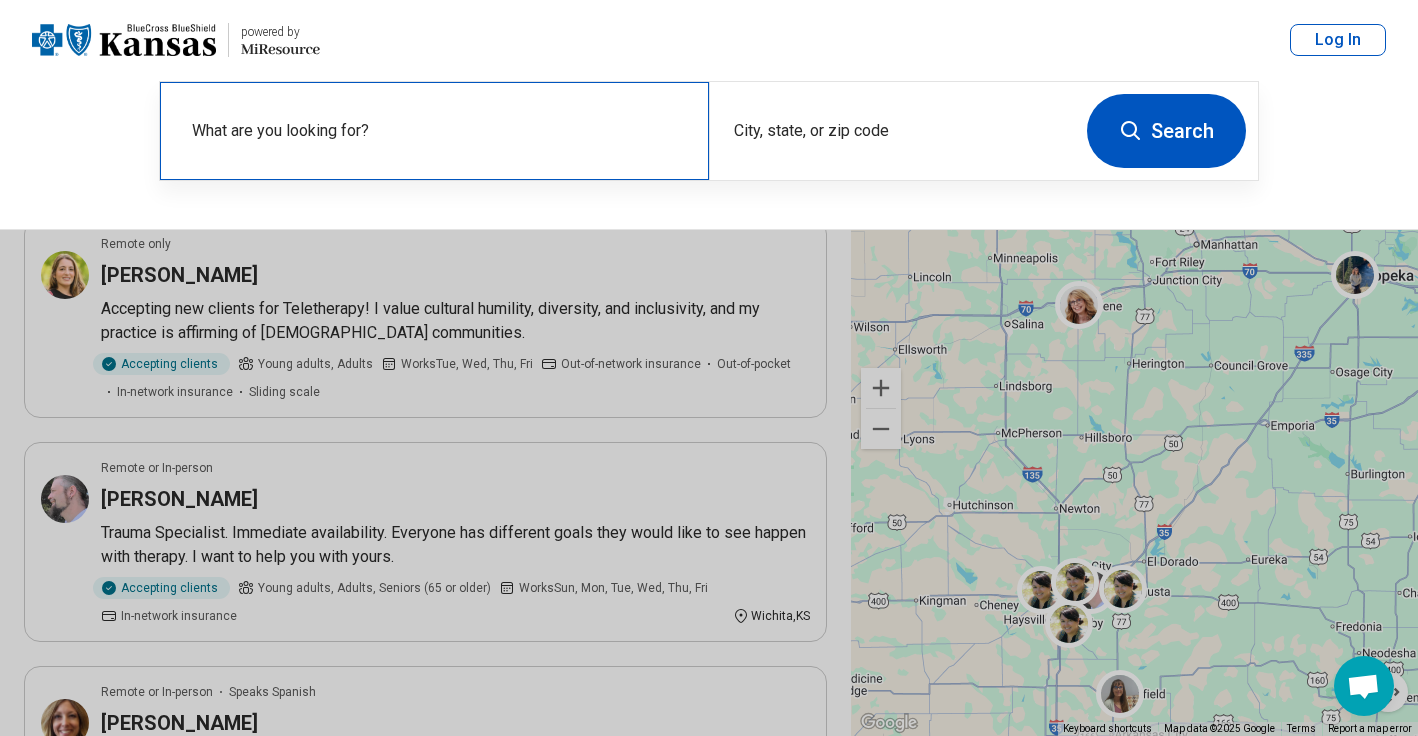 click on "What are you looking for?" at bounding box center (434, 131) 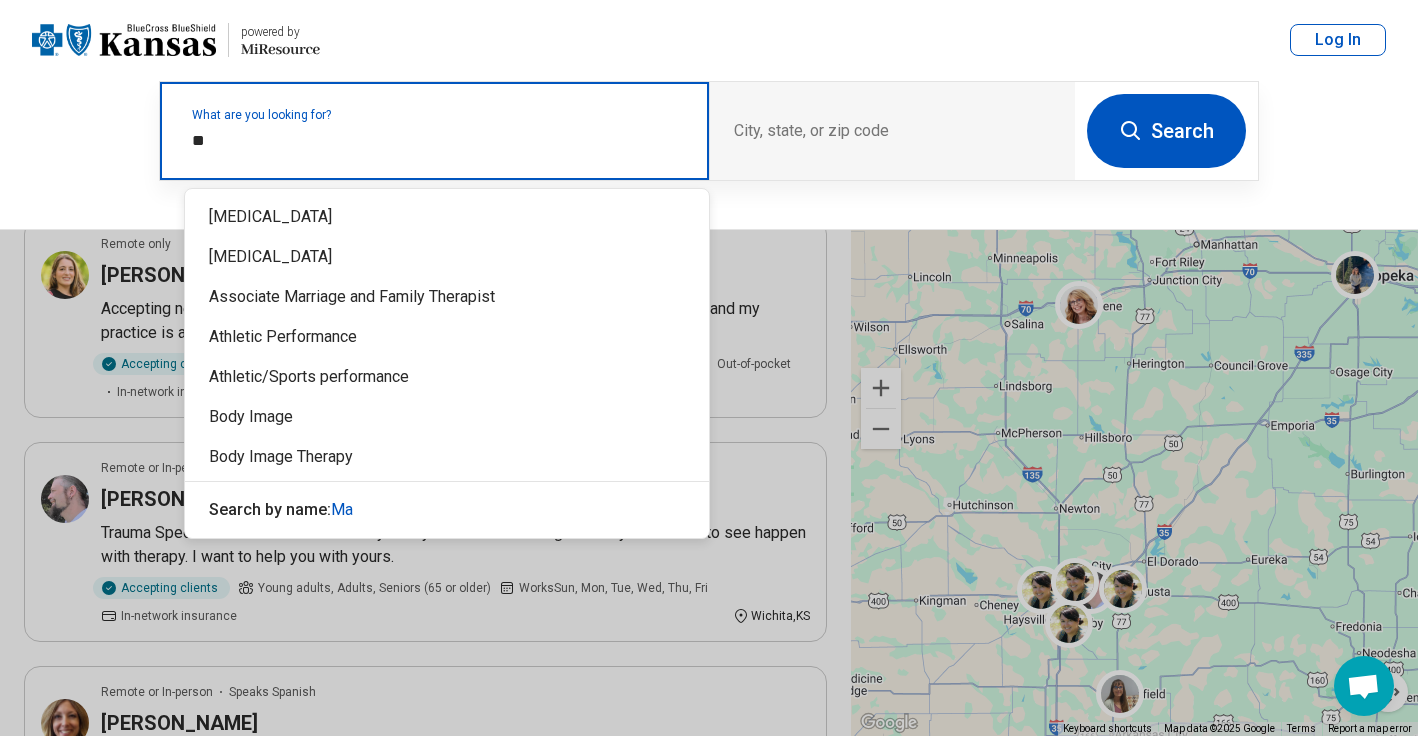type on "*" 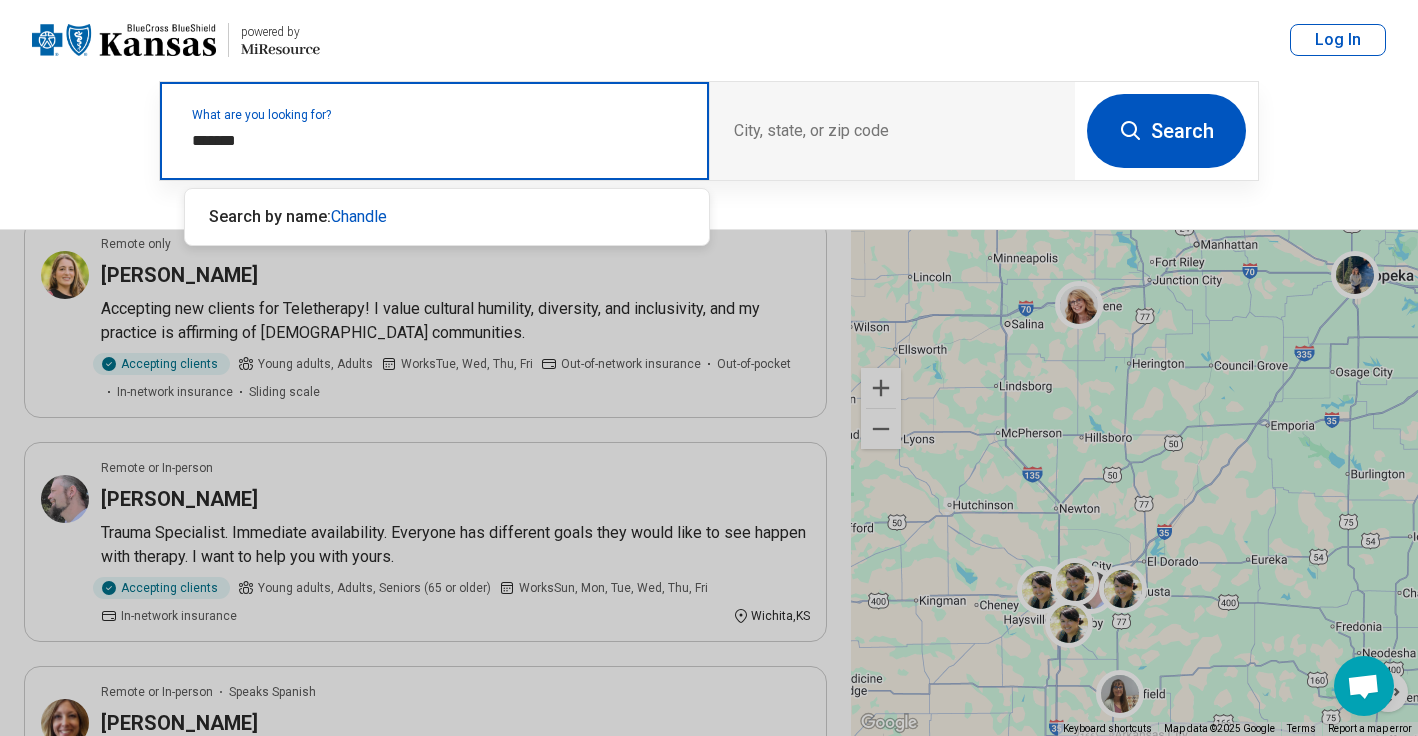 type on "********" 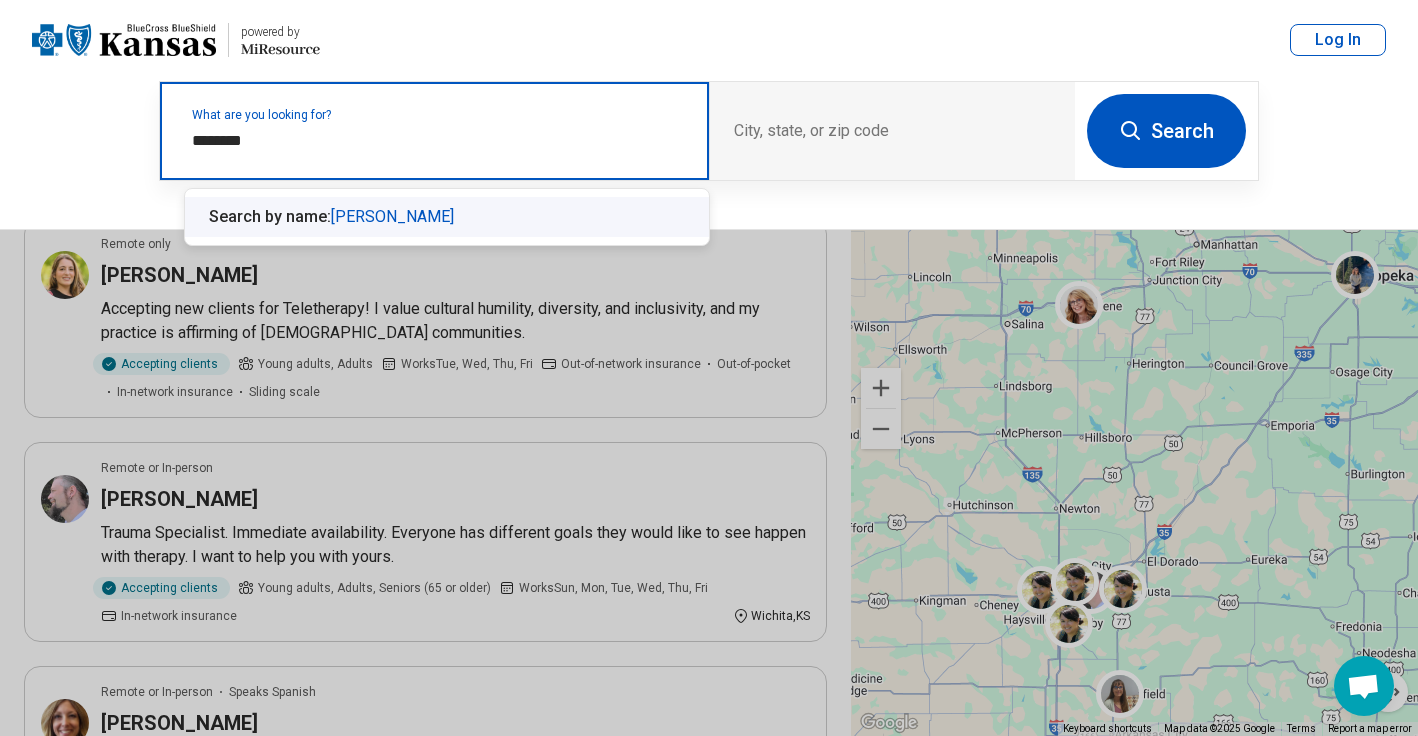 click on "Search by name:  [PERSON_NAME]" at bounding box center [447, 217] 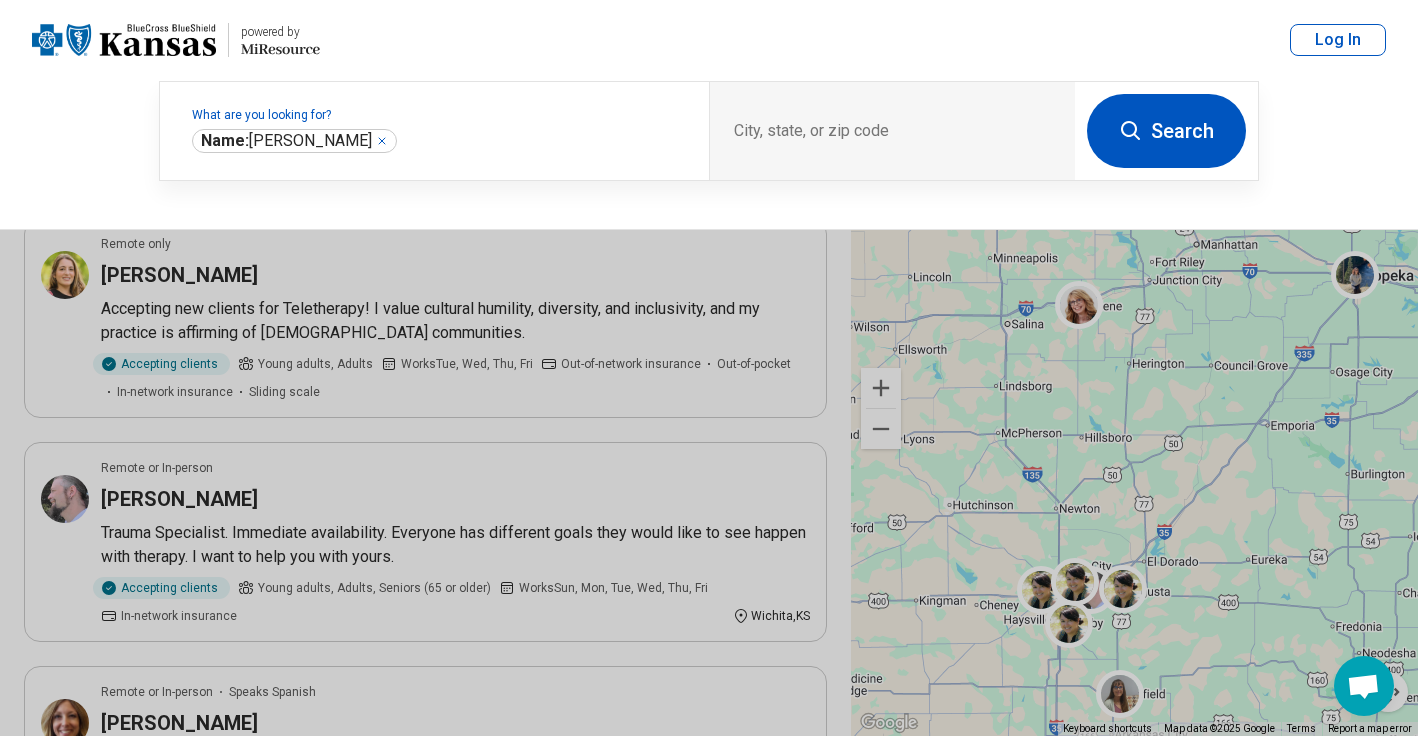 click 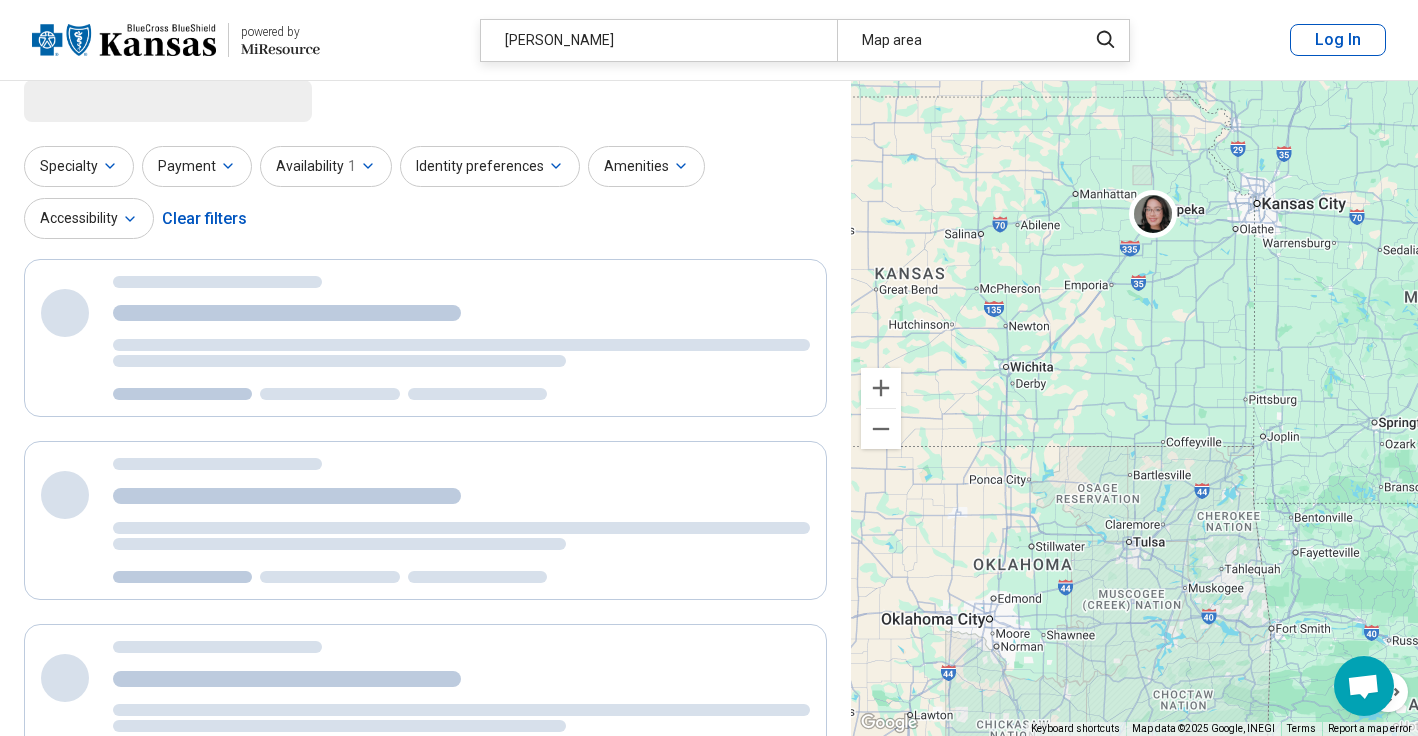 scroll, scrollTop: 0, scrollLeft: 0, axis: both 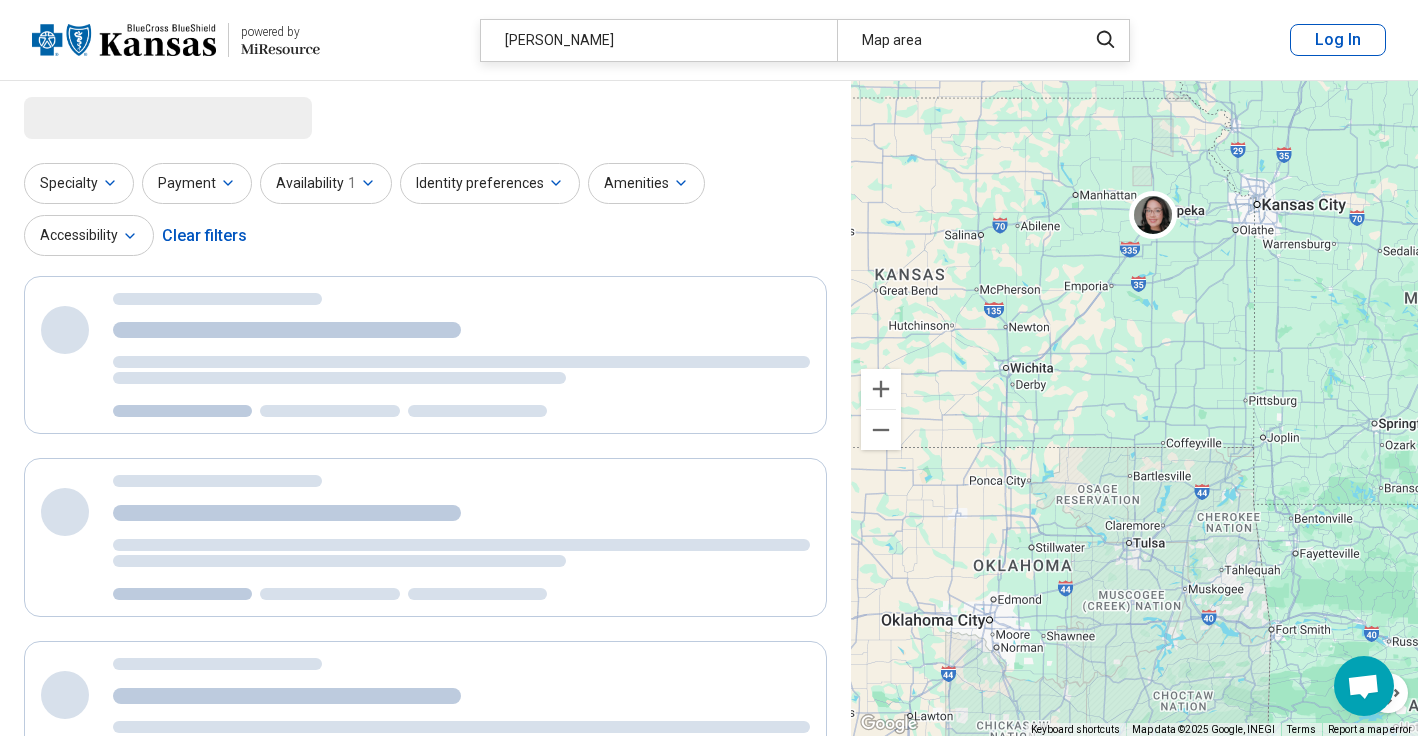 drag, startPoint x: 964, startPoint y: 410, endPoint x: 1390, endPoint y: 437, distance: 426.85477 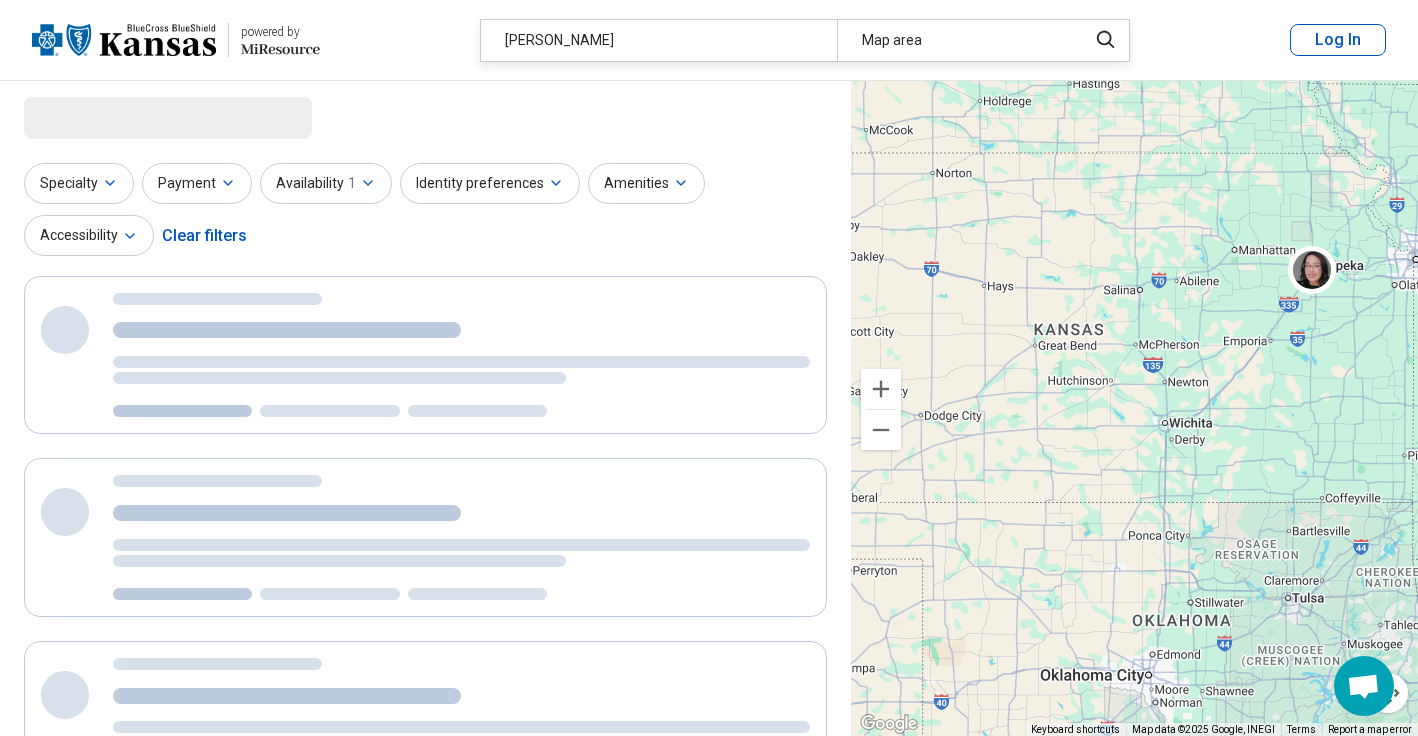 drag, startPoint x: 1267, startPoint y: 392, endPoint x: 1233, endPoint y: 434, distance: 54.037025 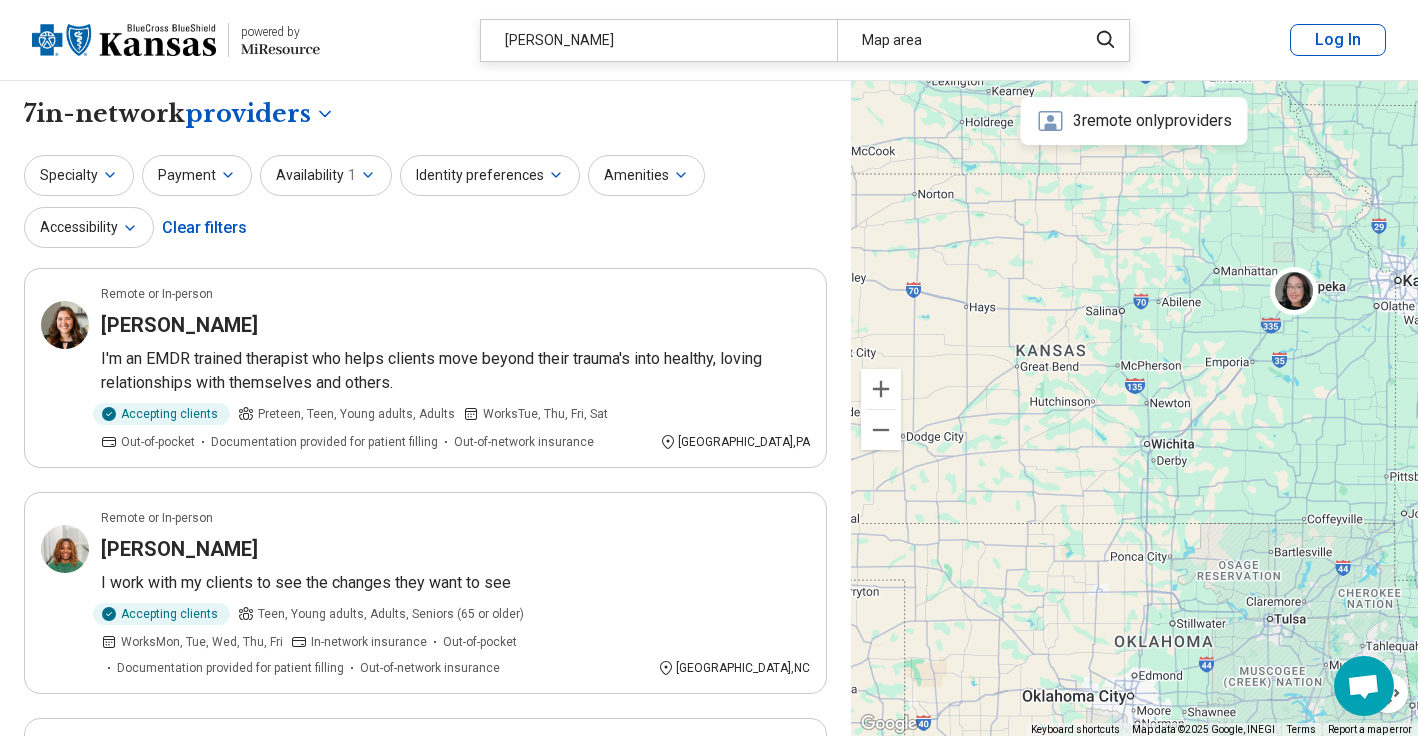 scroll, scrollTop: 0, scrollLeft: 0, axis: both 